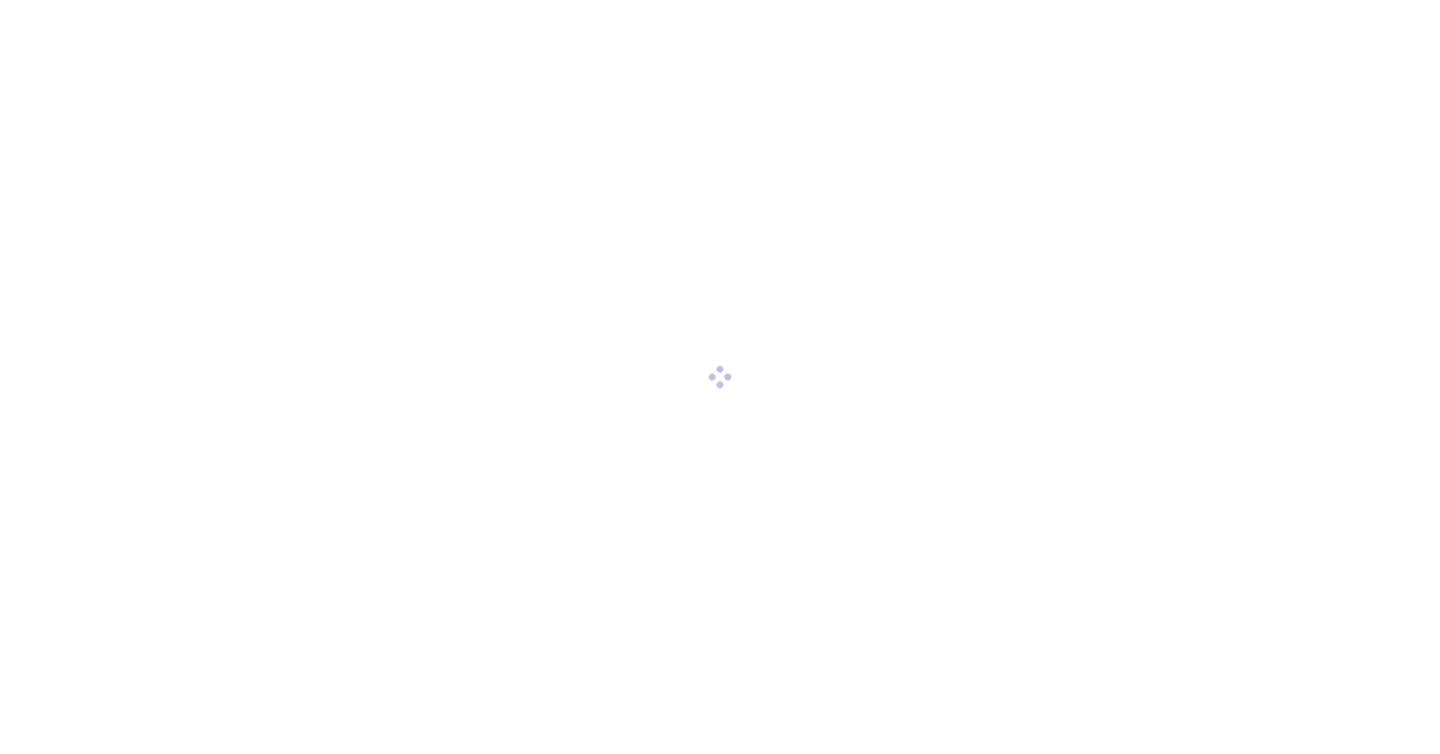 scroll, scrollTop: 0, scrollLeft: 0, axis: both 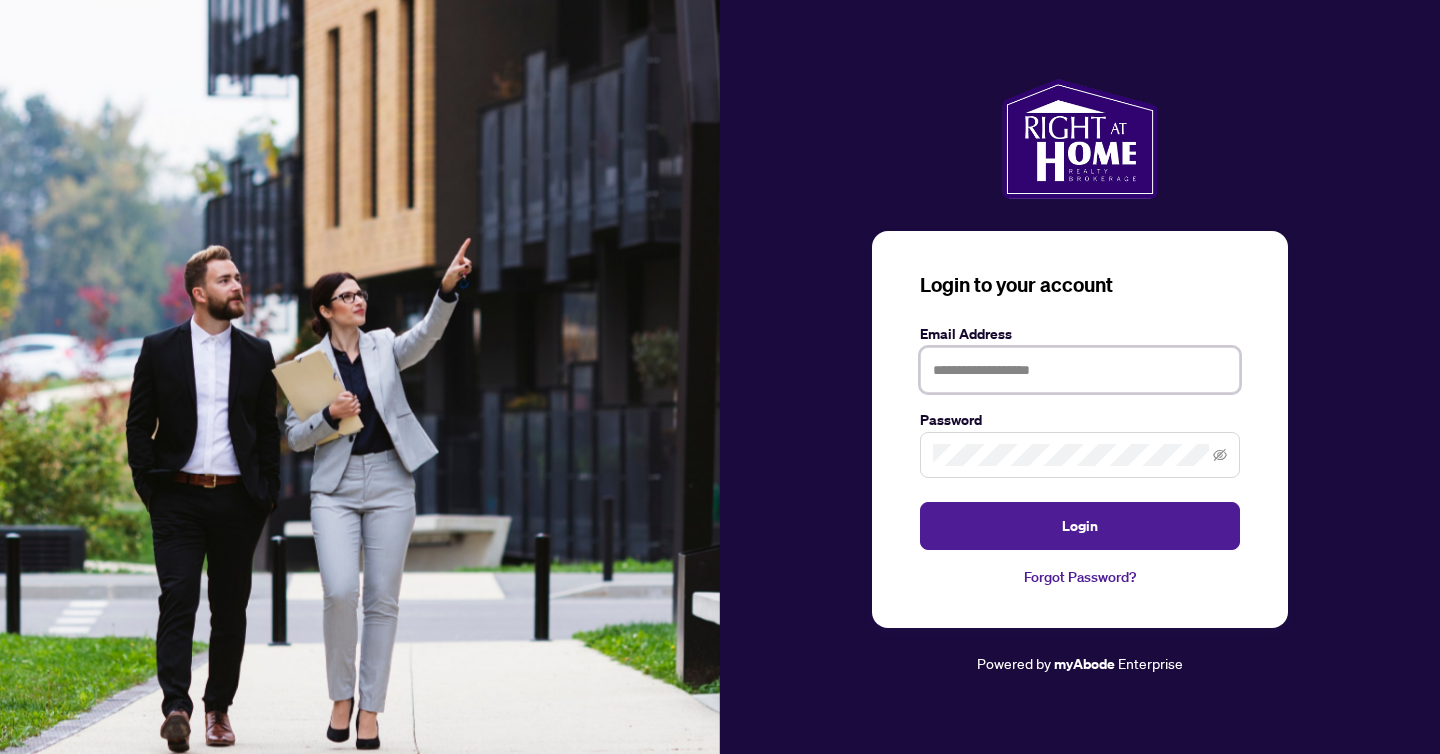 click at bounding box center [1080, 370] 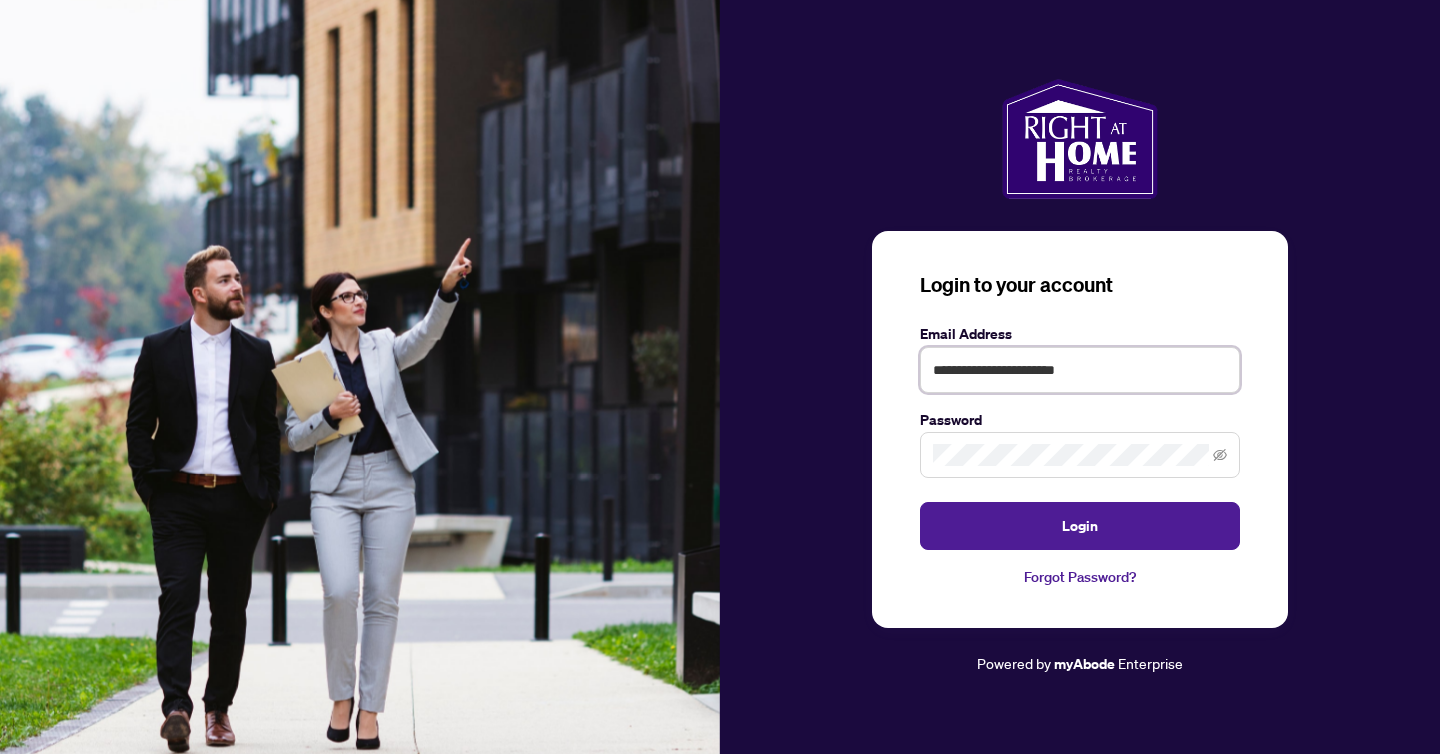type on "**********" 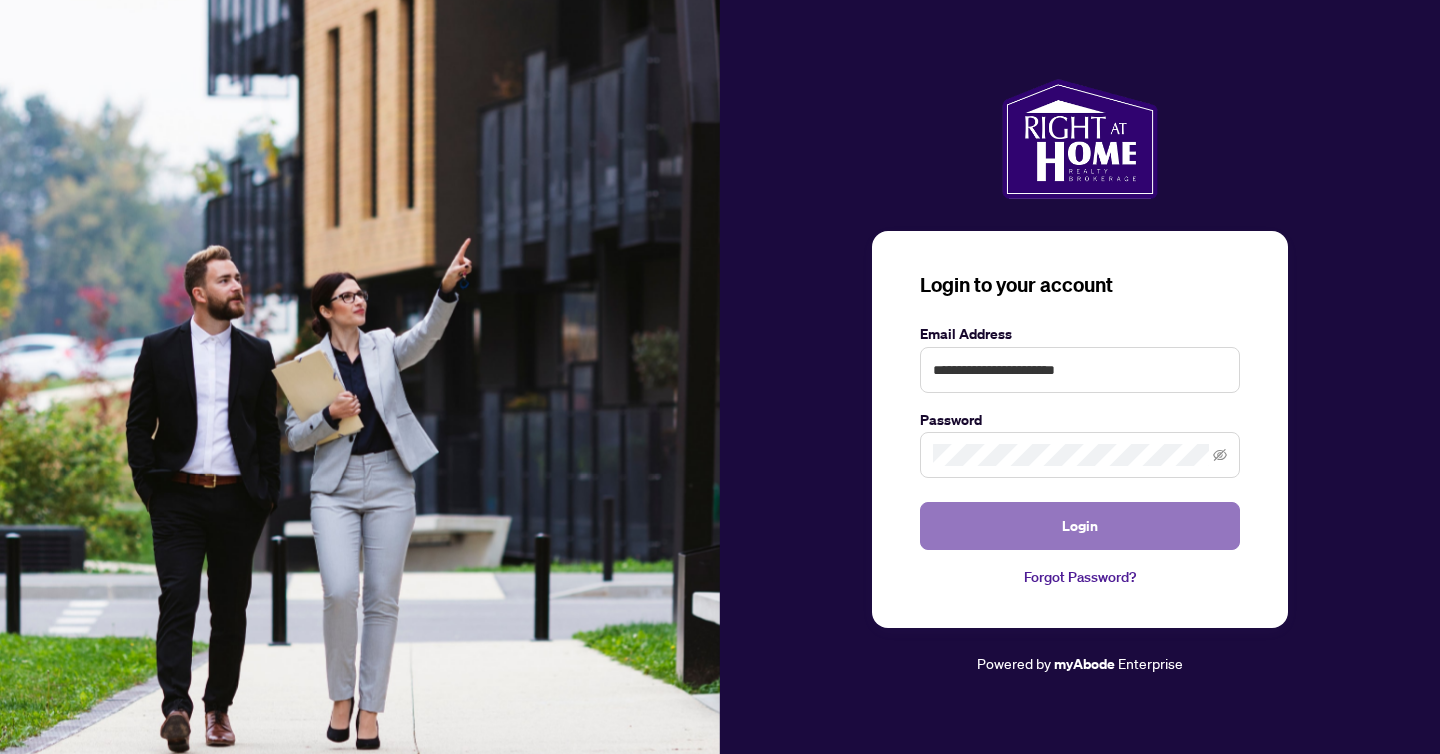 click on "Login" at bounding box center (1080, 526) 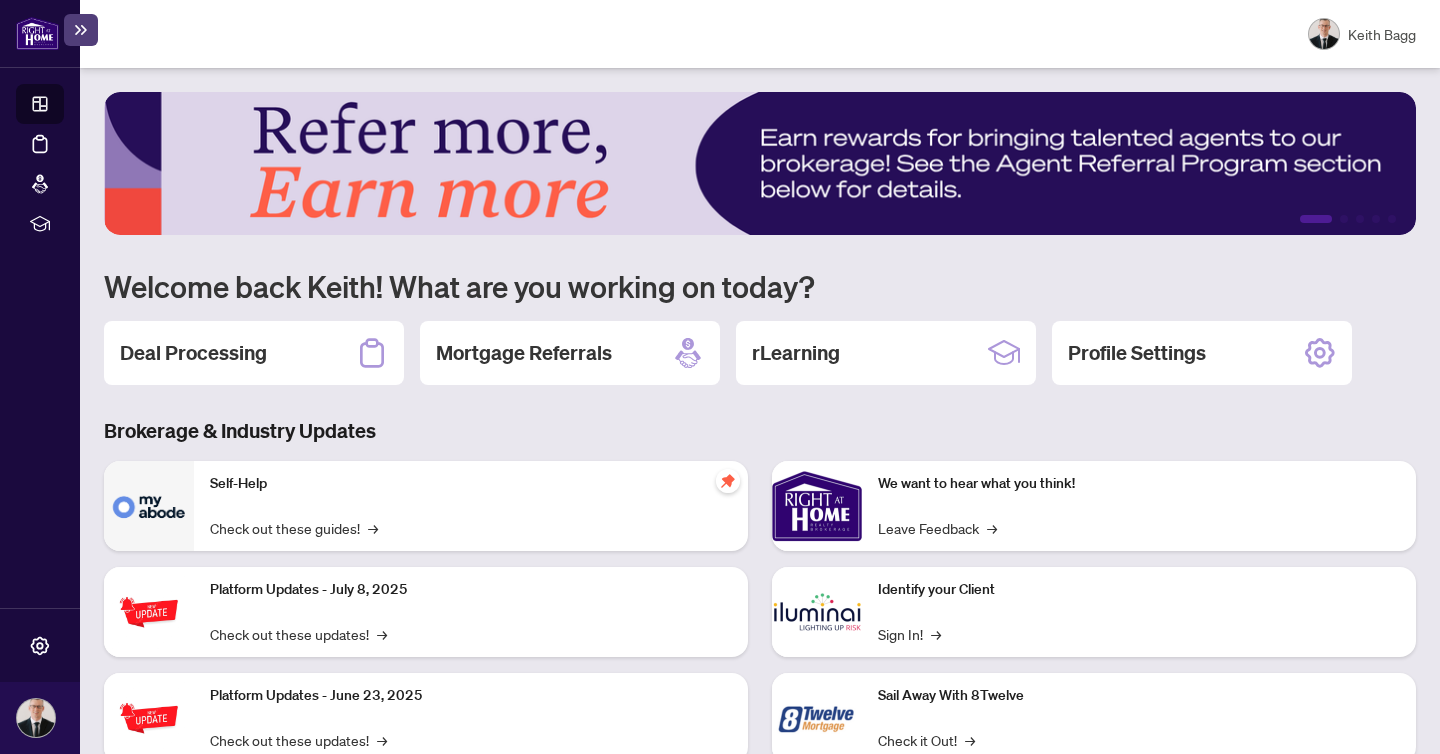 click on "Welcome back Keith! What are you working on today?" at bounding box center (760, 286) 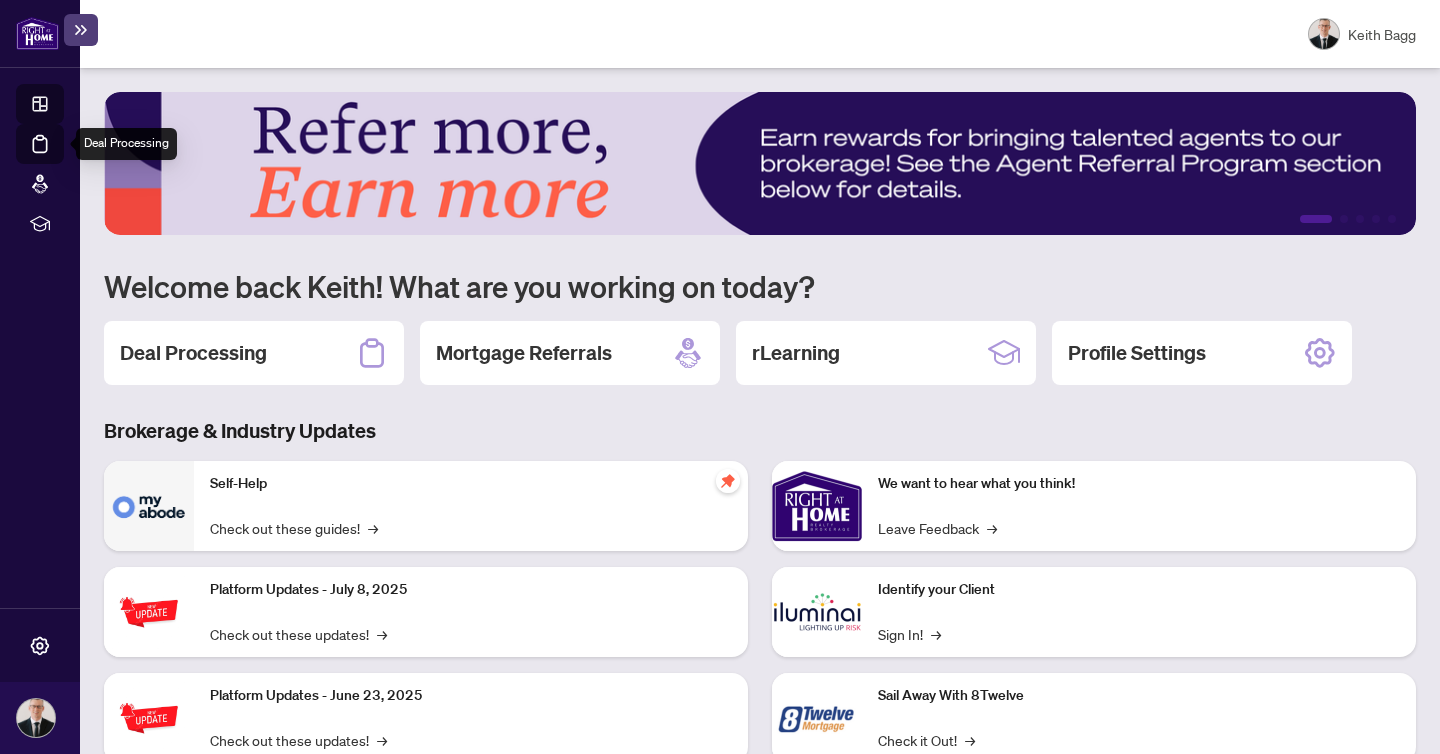 click on "Deal Processing" at bounding box center (63, 158) 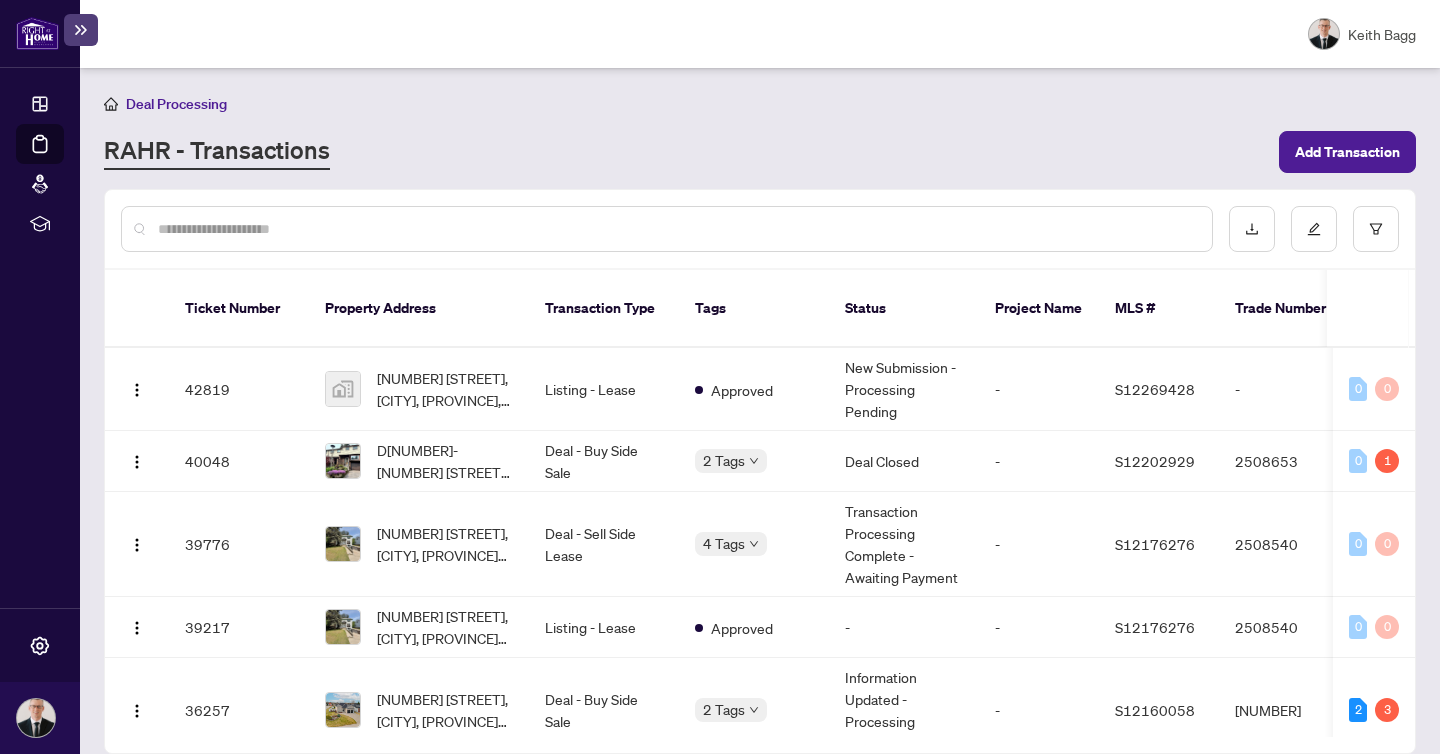 scroll, scrollTop: 1, scrollLeft: 0, axis: vertical 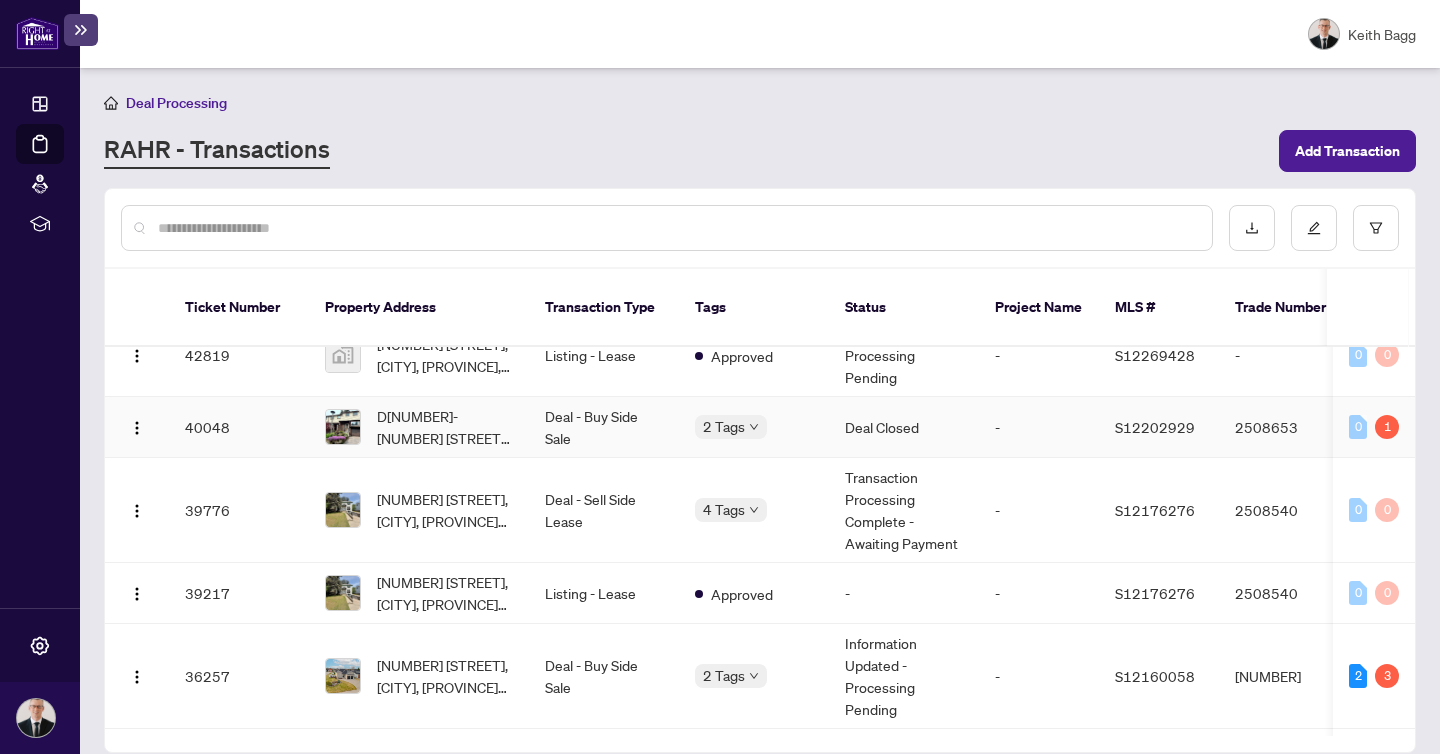 click on "Deal Closed" at bounding box center [904, 427] 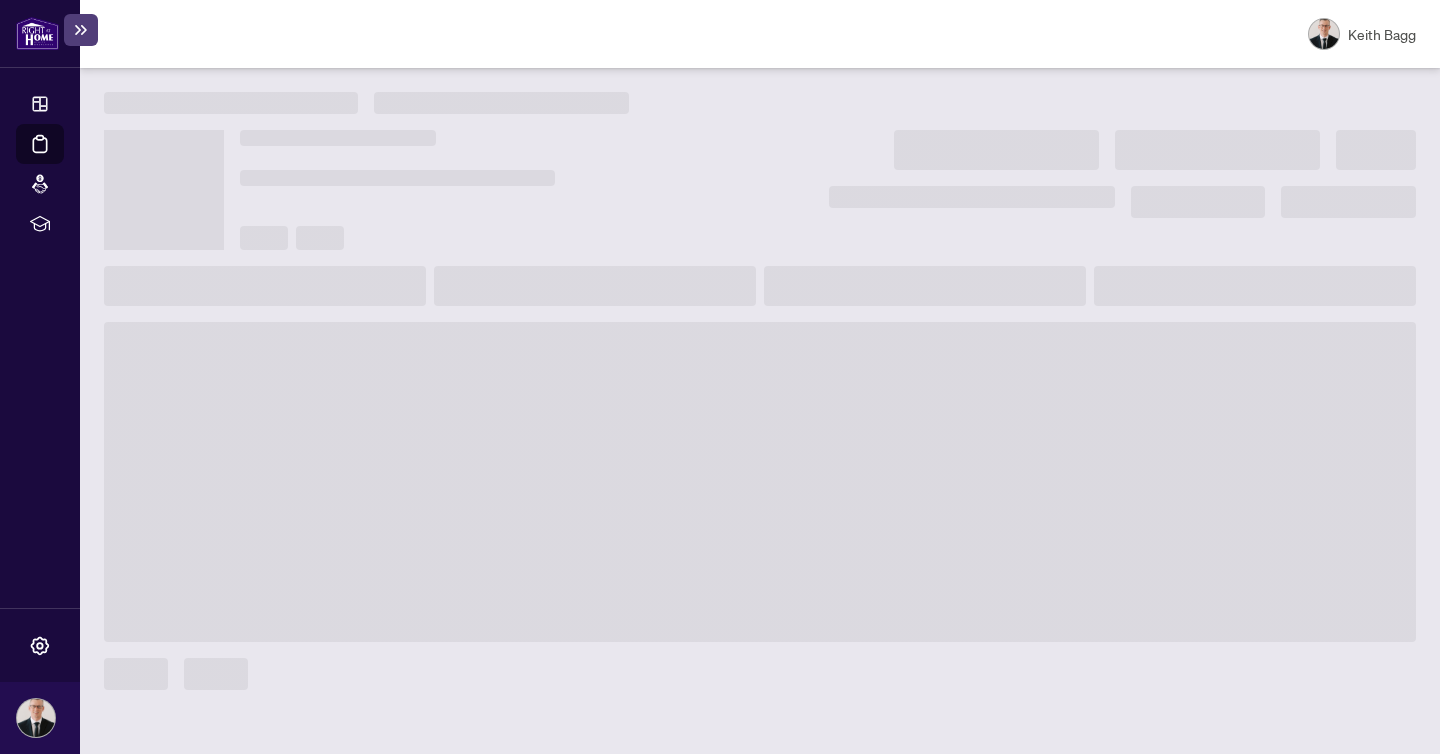 scroll, scrollTop: 0, scrollLeft: 0, axis: both 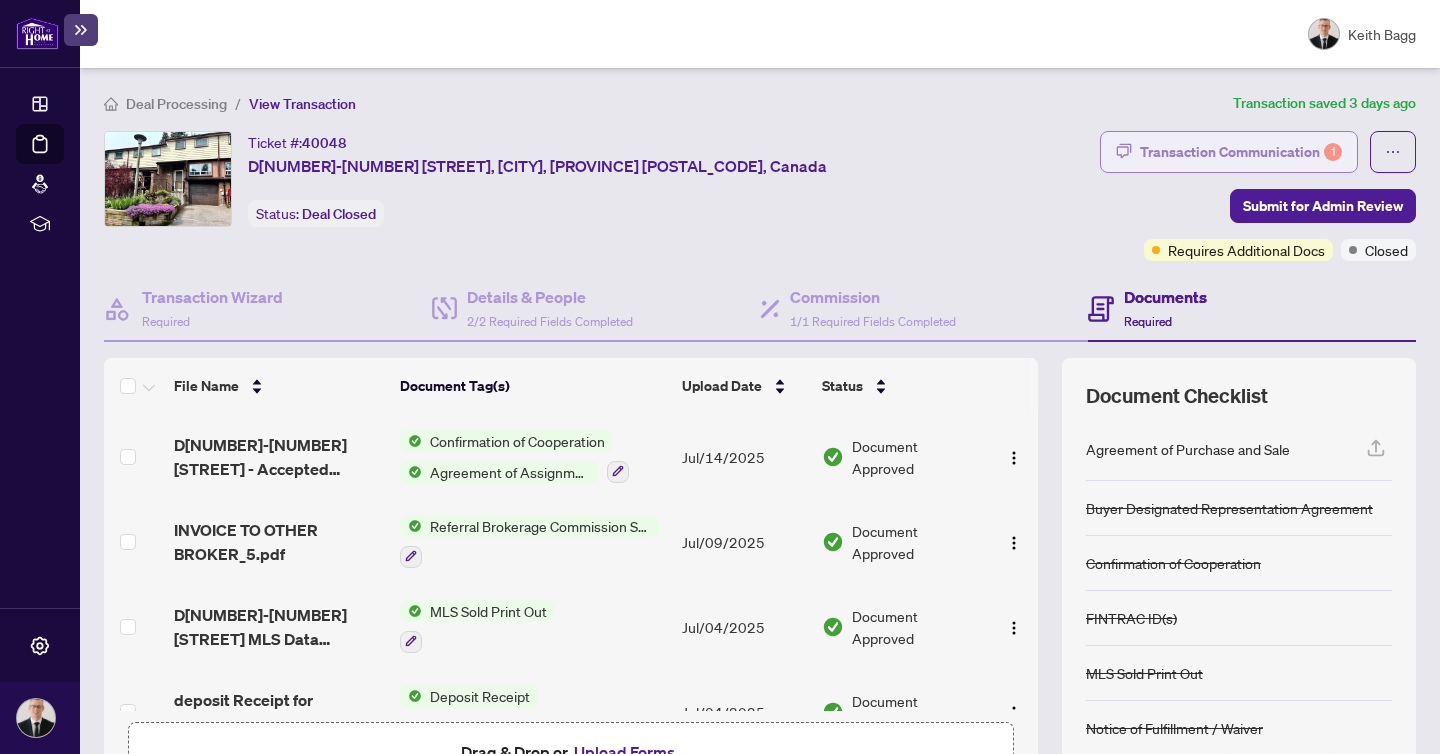 click on "Transaction Communication 1" at bounding box center (1241, 152) 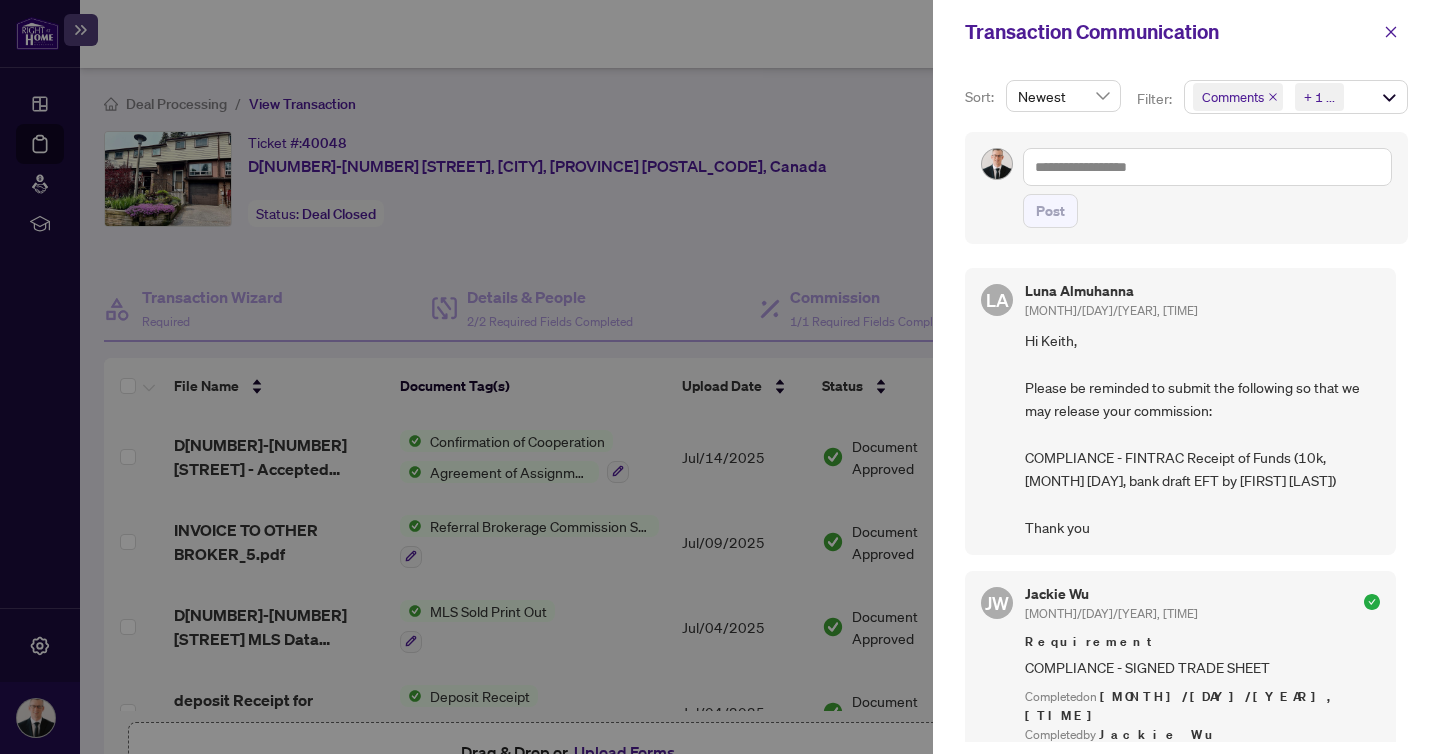 click at bounding box center (720, 377) 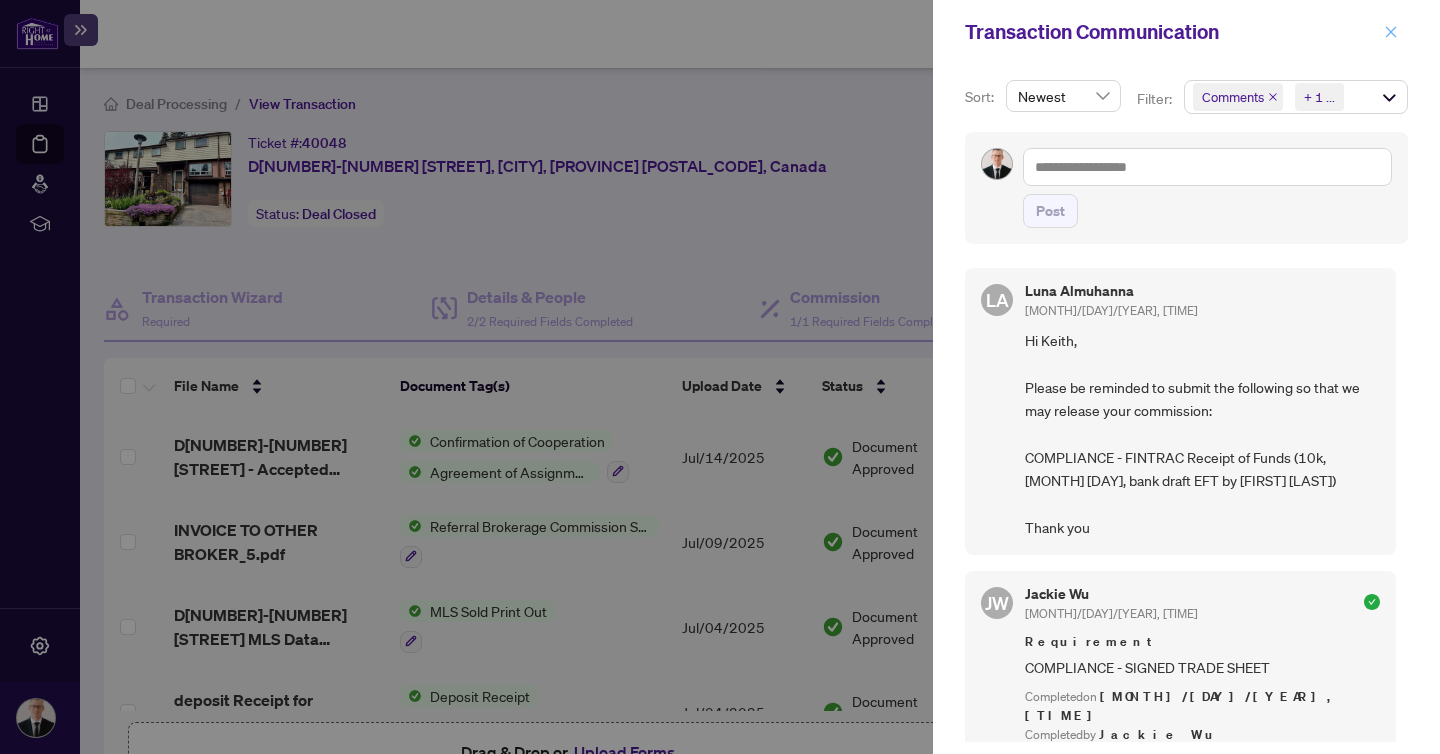 click 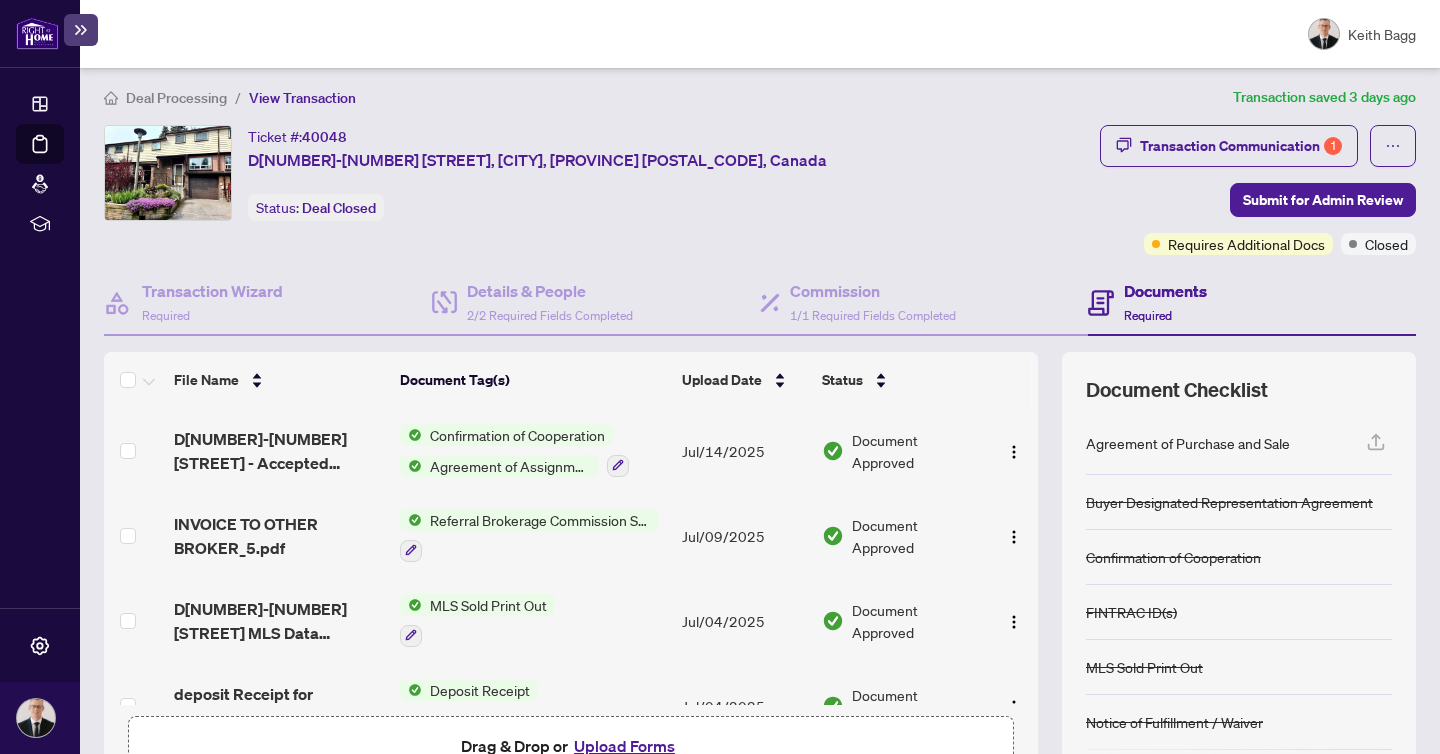scroll, scrollTop: 134, scrollLeft: 0, axis: vertical 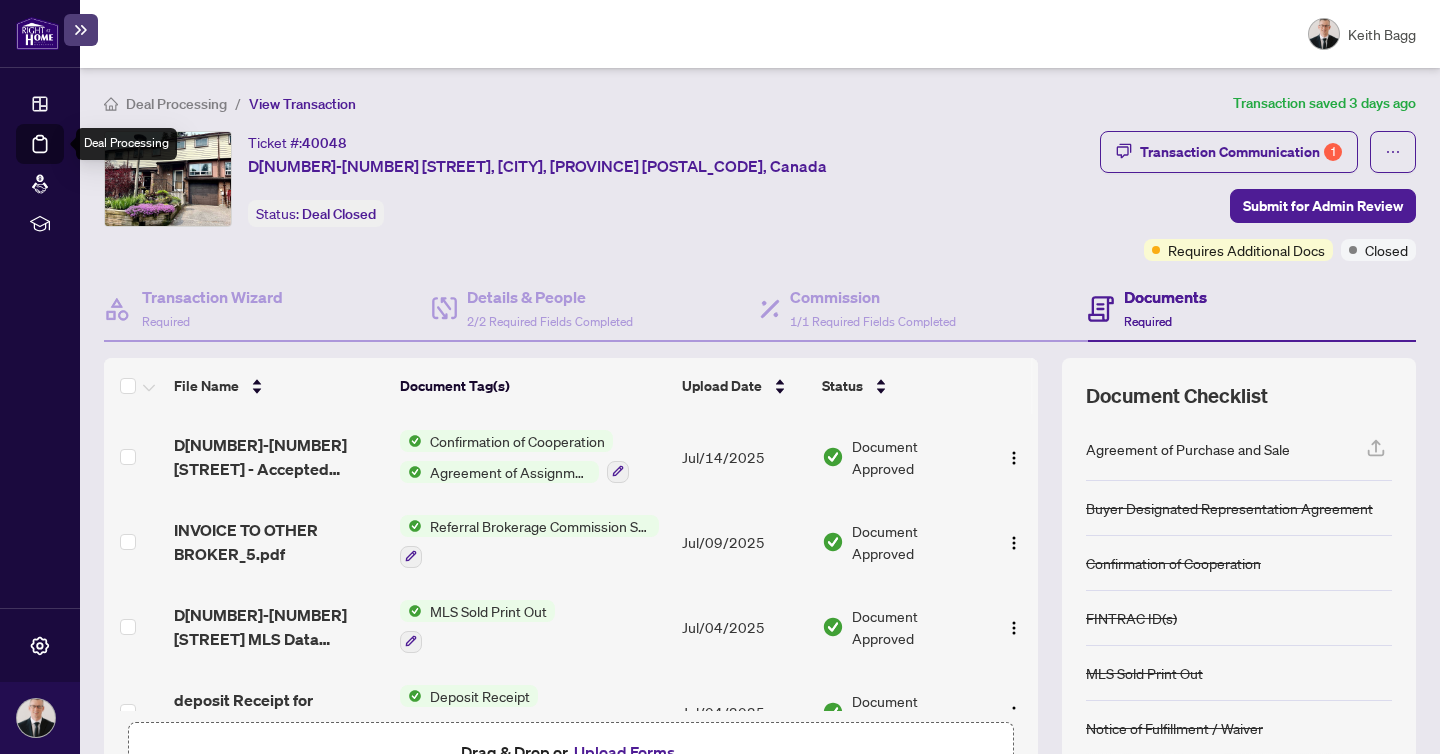 click on "Deal Processing" at bounding box center [63, 158] 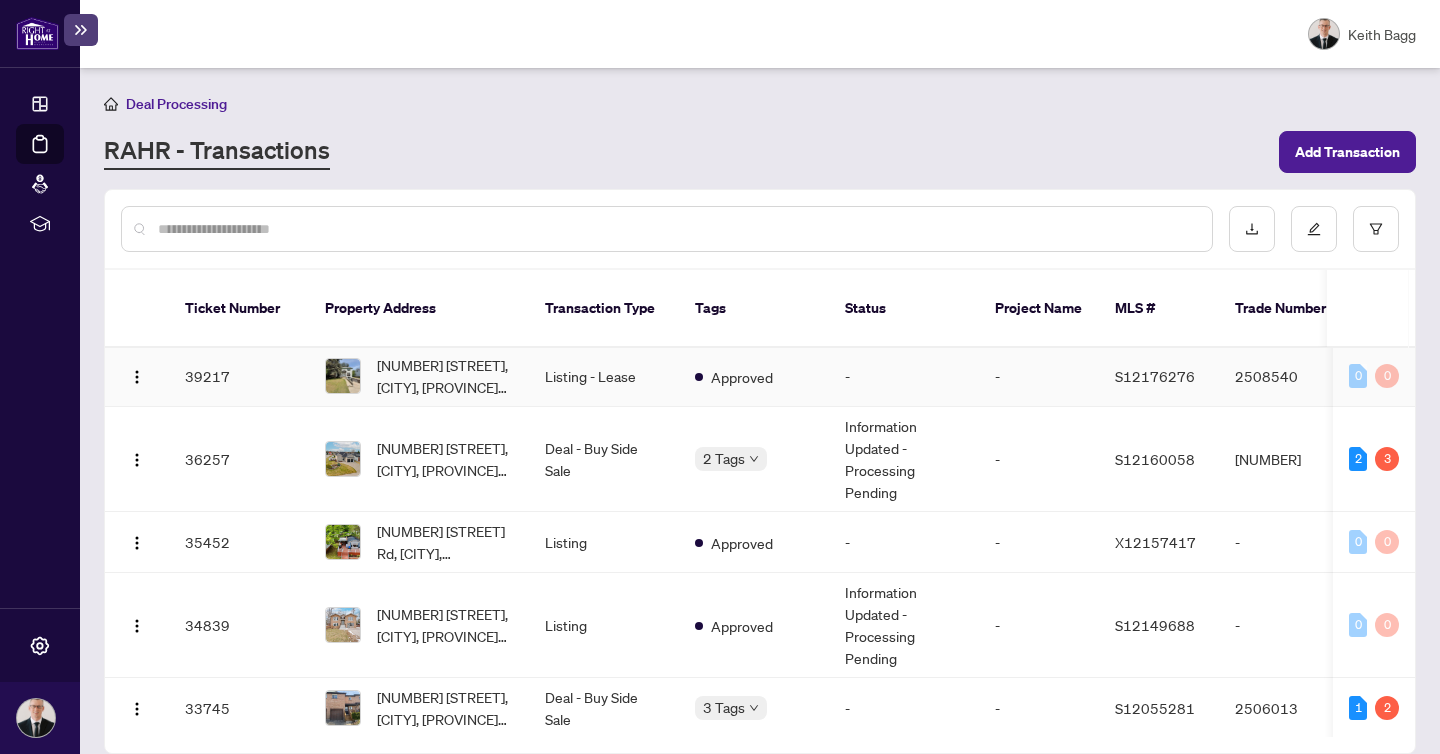 scroll, scrollTop: 252, scrollLeft: 0, axis: vertical 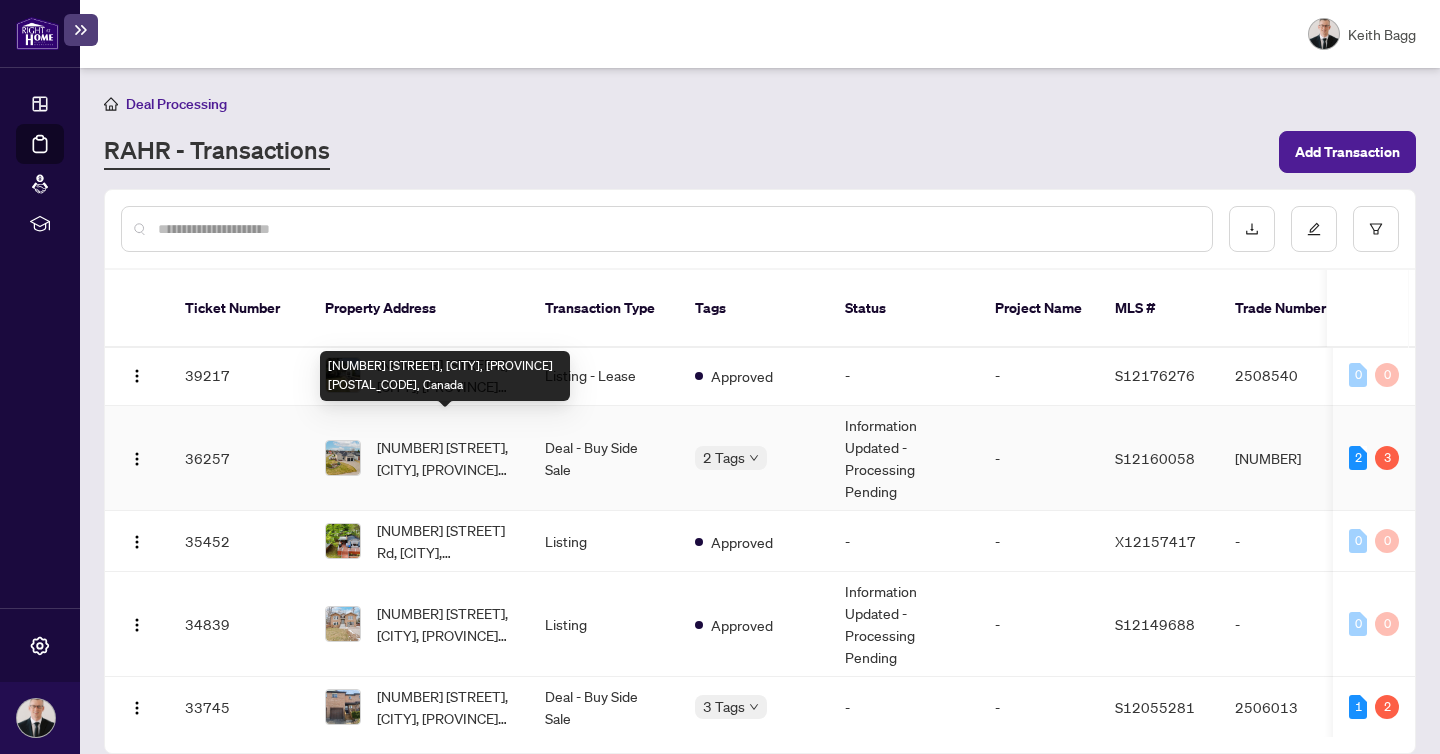 click on "[NUMBER] [STREET], [CITY], [PROVINCE] [POSTAL_CODE], Canada" at bounding box center [445, 458] 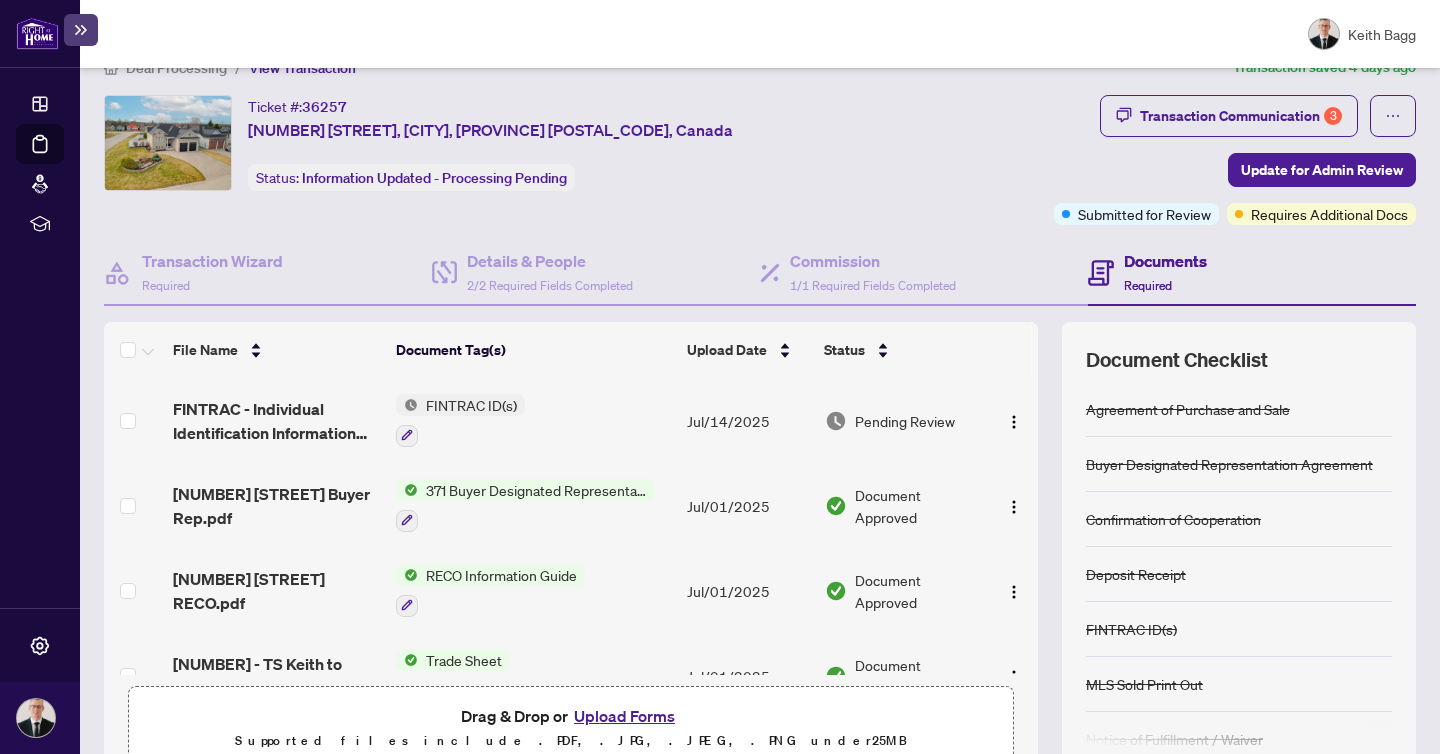 scroll, scrollTop: 0, scrollLeft: 0, axis: both 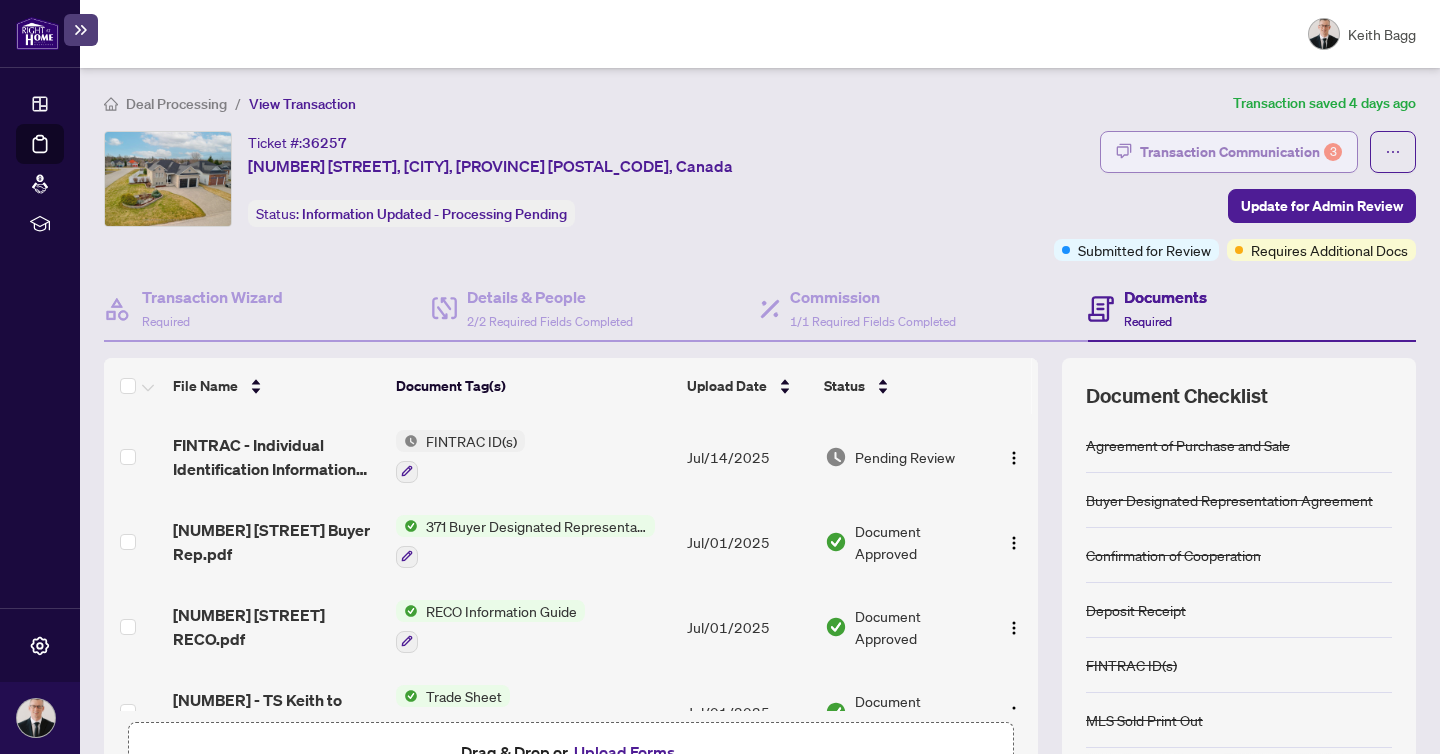 click on "Transaction Communication 3" at bounding box center [1241, 152] 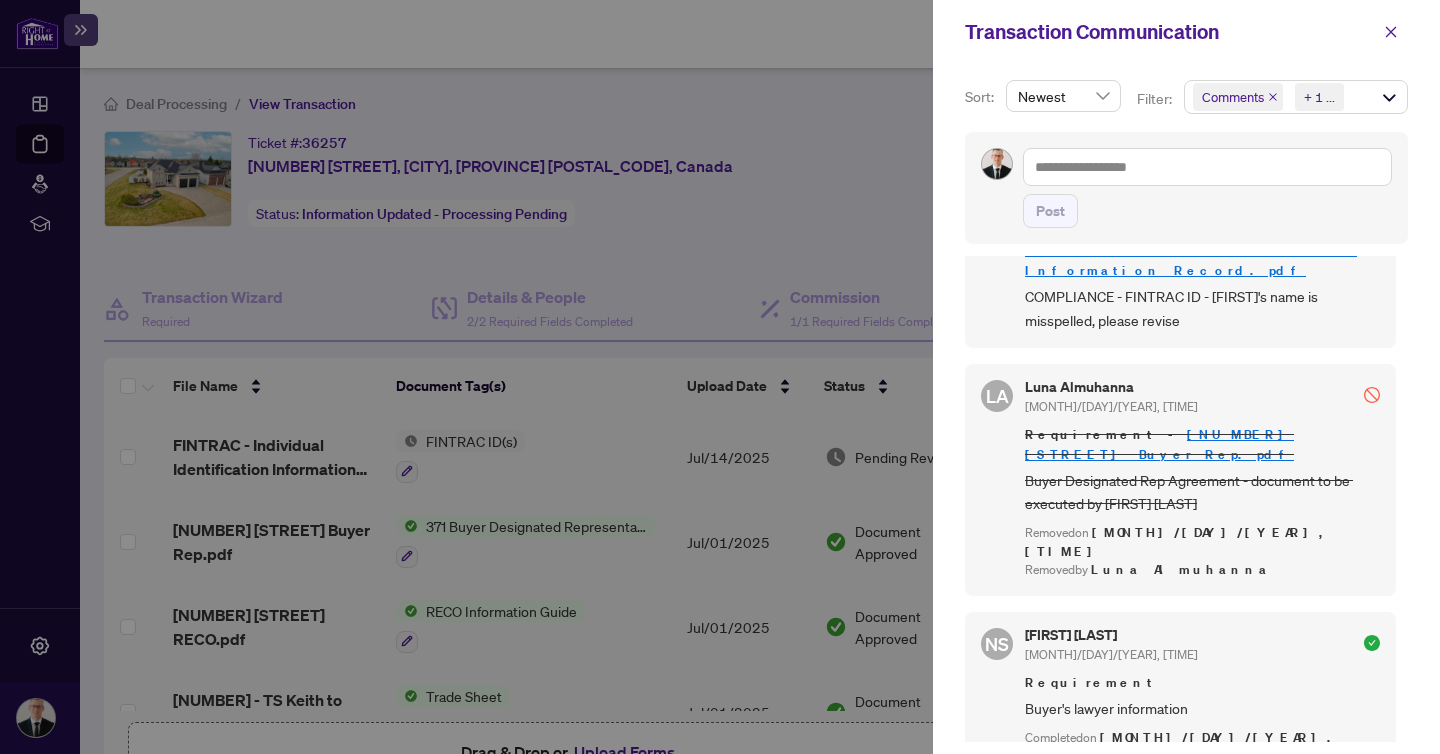 scroll, scrollTop: 112, scrollLeft: 0, axis: vertical 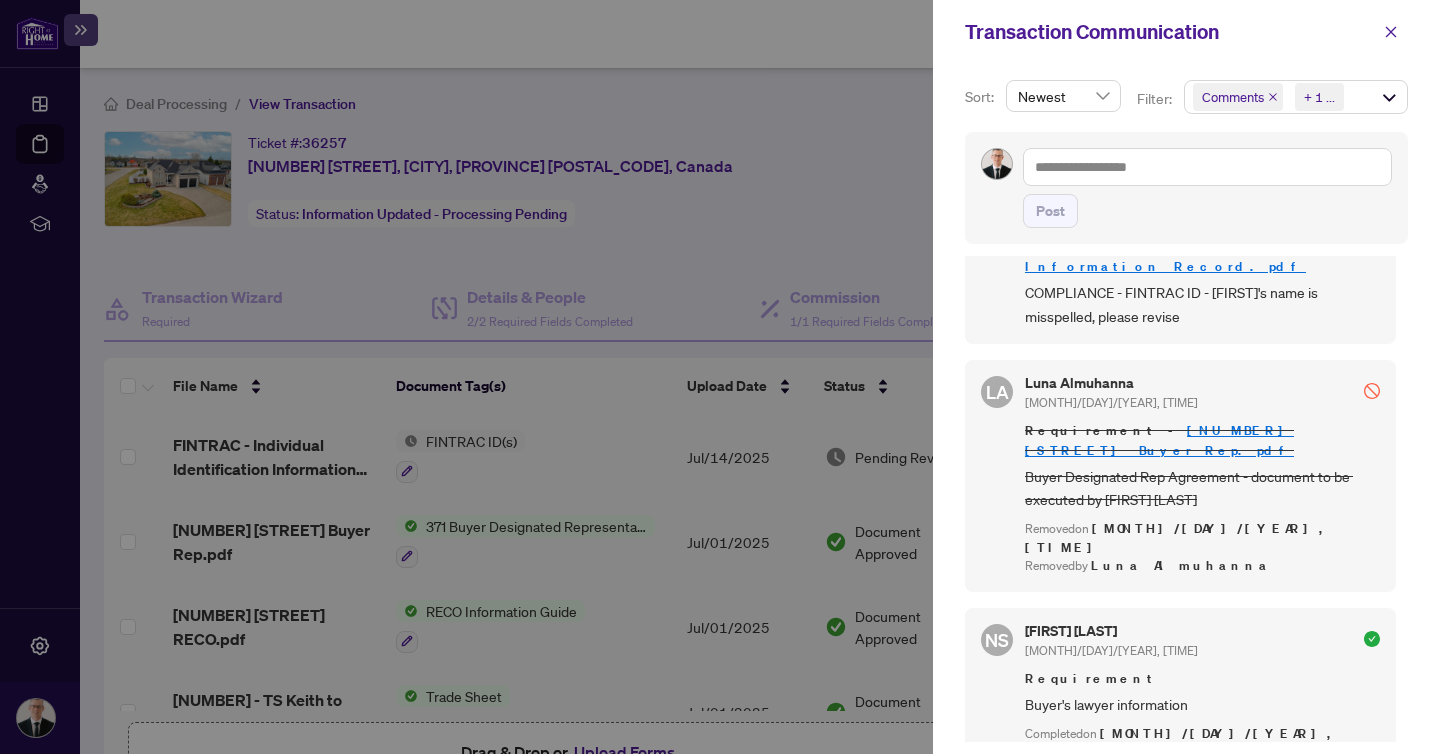 click at bounding box center [720, 377] 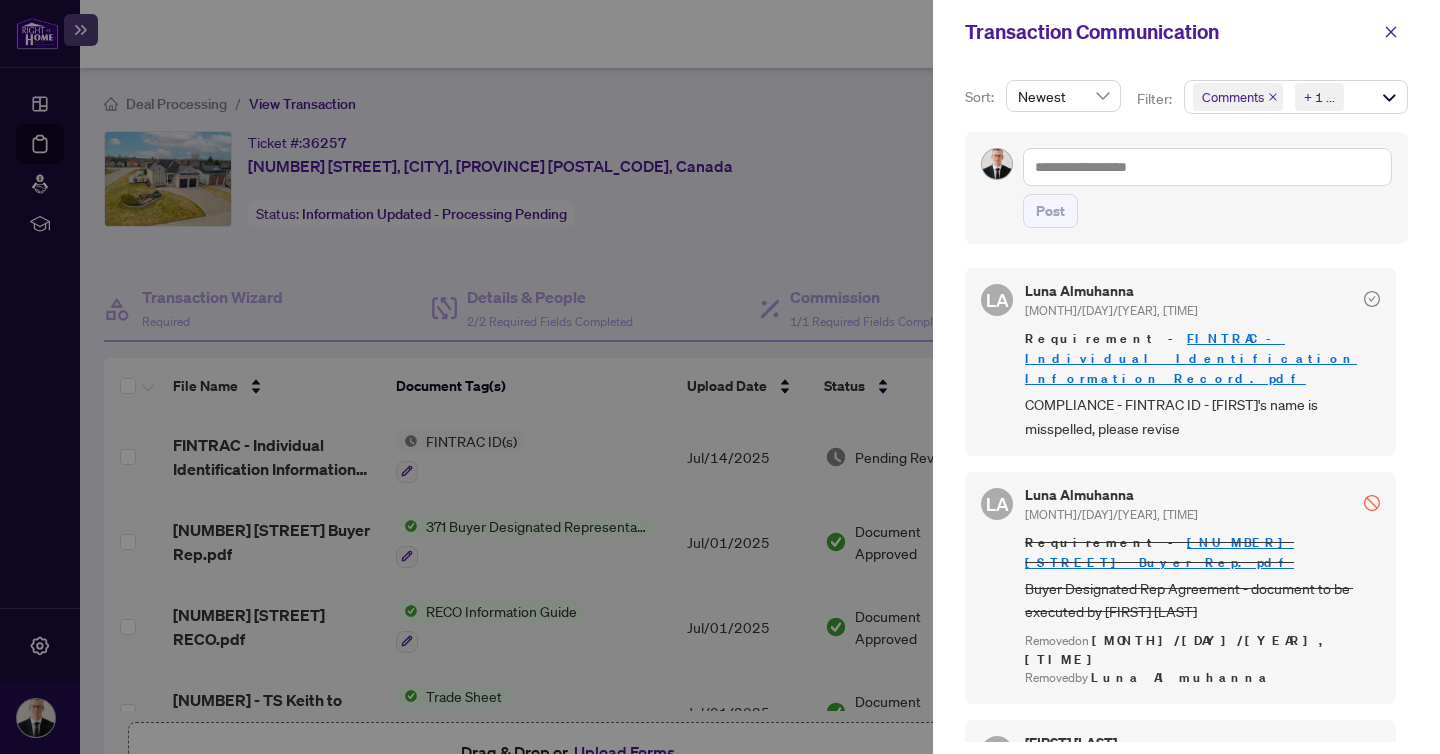click 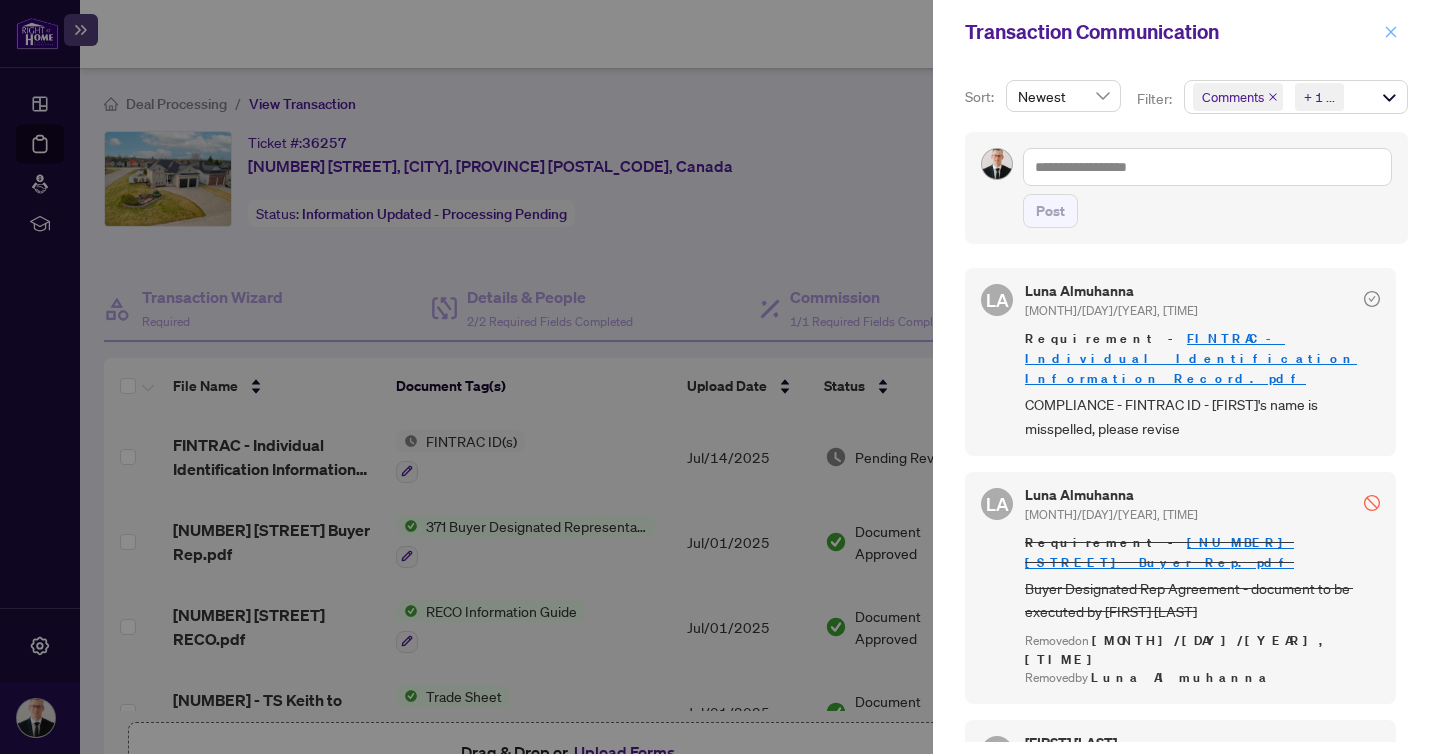 click 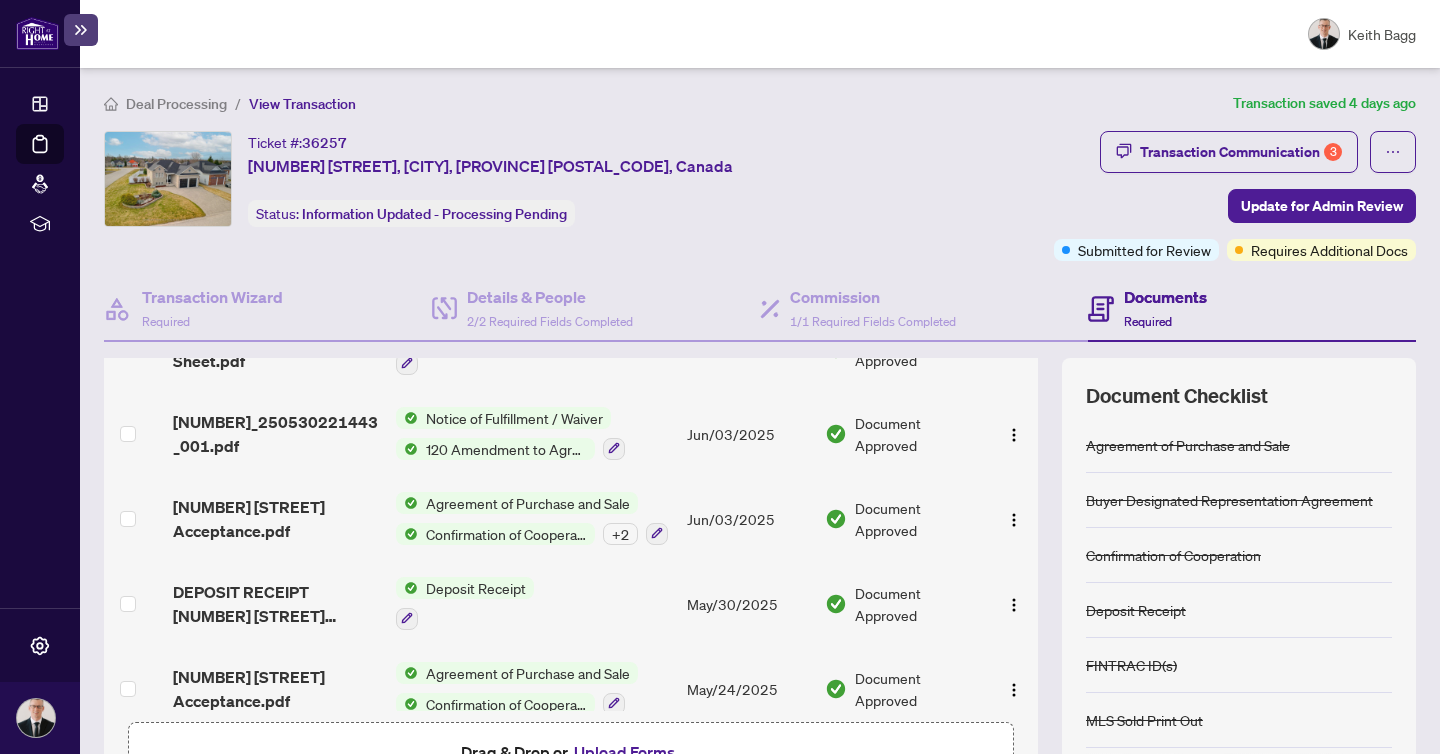 scroll, scrollTop: 766, scrollLeft: 0, axis: vertical 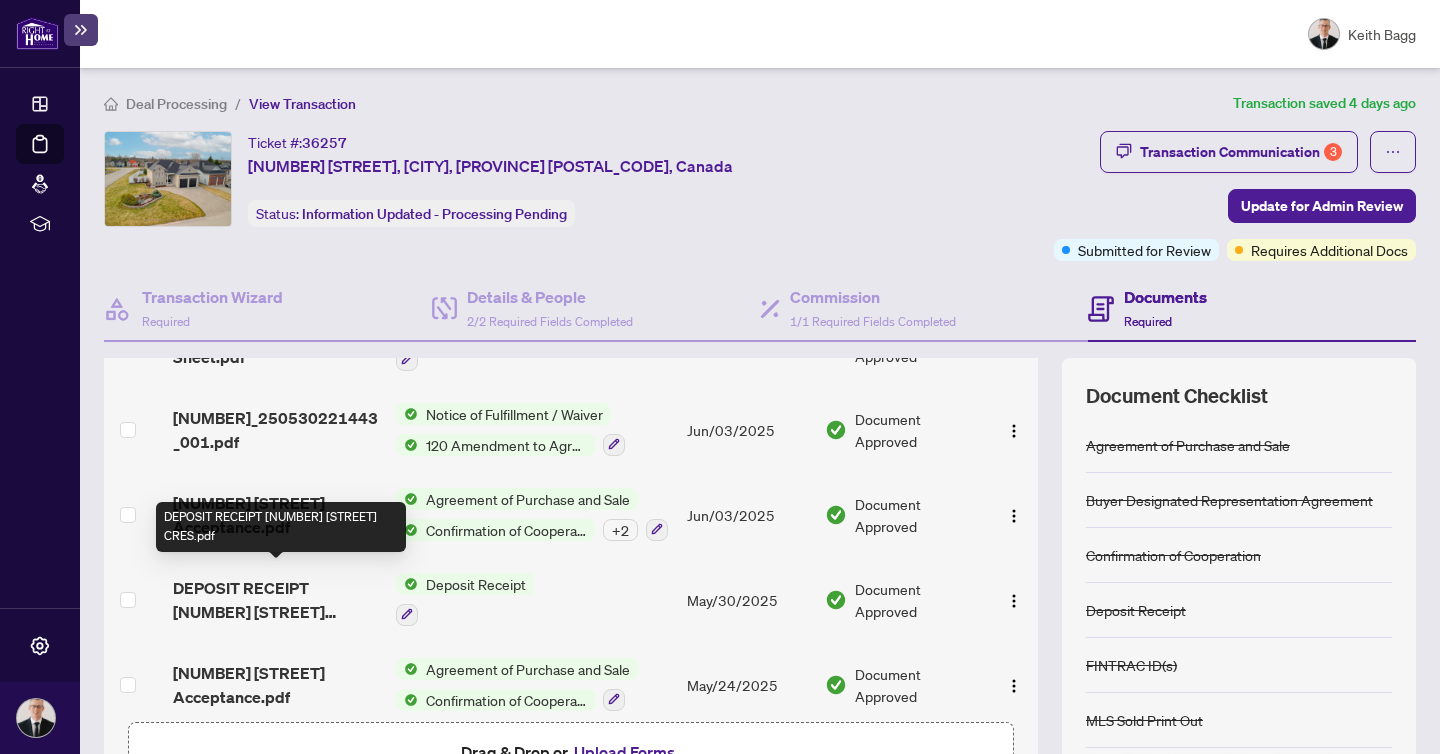 click on "DEPOSIT RECEIPT [NUMBER] [STREET] CRES.pdf" at bounding box center [276, 600] 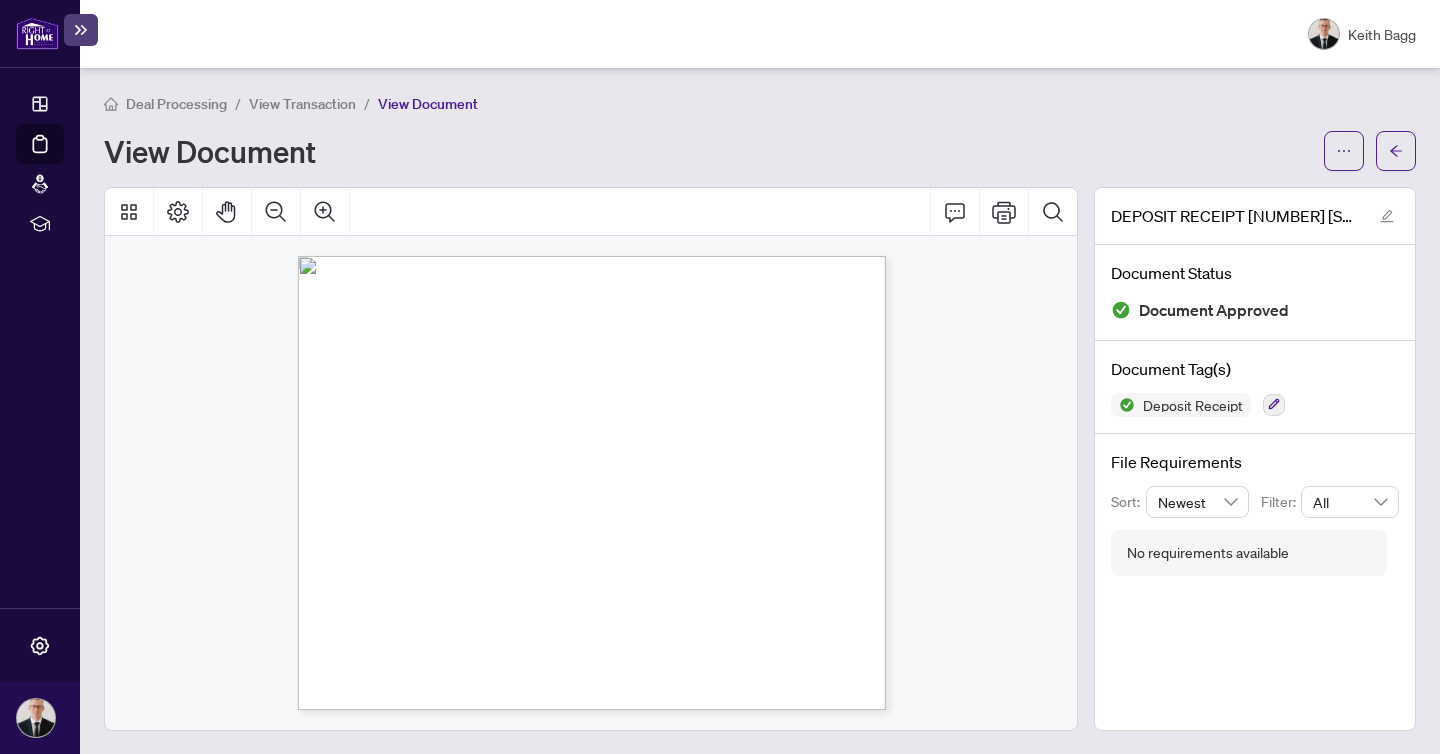 click on "DEPOSIT RECEIPT  Date & Time: _____________________________________________
Received From:
Property Address:
Name of Listing Agent:  Business Card / Photo ID
Deposit Amount:
Deposit Amount in Letter Format:
Bank Draft  Certified Cheque  Wire Transfer  E-Transfer  Personal Cheque
Cash  Received By:
Head Office: [NUMBER] [STREET], Suite [NUMBER], [CITY], [PROVINCE] [POSTAL_CODE] | T. [PHONE] | F. [PHONE]
[CITY] Branch Office: [NUMBER] [STREET], Suite [NUMBER], [CITY], [PROVINCE] [POSTAL_CODE] | T. [PHONE] | F. [PHONE]
**NOTE: The Listing Agent may request the replacement of the cheque with a bank draft or certified cheque, if the deposit has been received in the form of a personal cheque
Ver . [MONTH] [YEAR] [MONTH]/[DAY]/[YEAR]  [FIRST] [LAST]  [NUMBER] [STREET] [CITY] [FIRST] [LAST]  $ [NUMBER] Twenty Thousand  [FIRST] [LAST]" at bounding box center (516, 424) 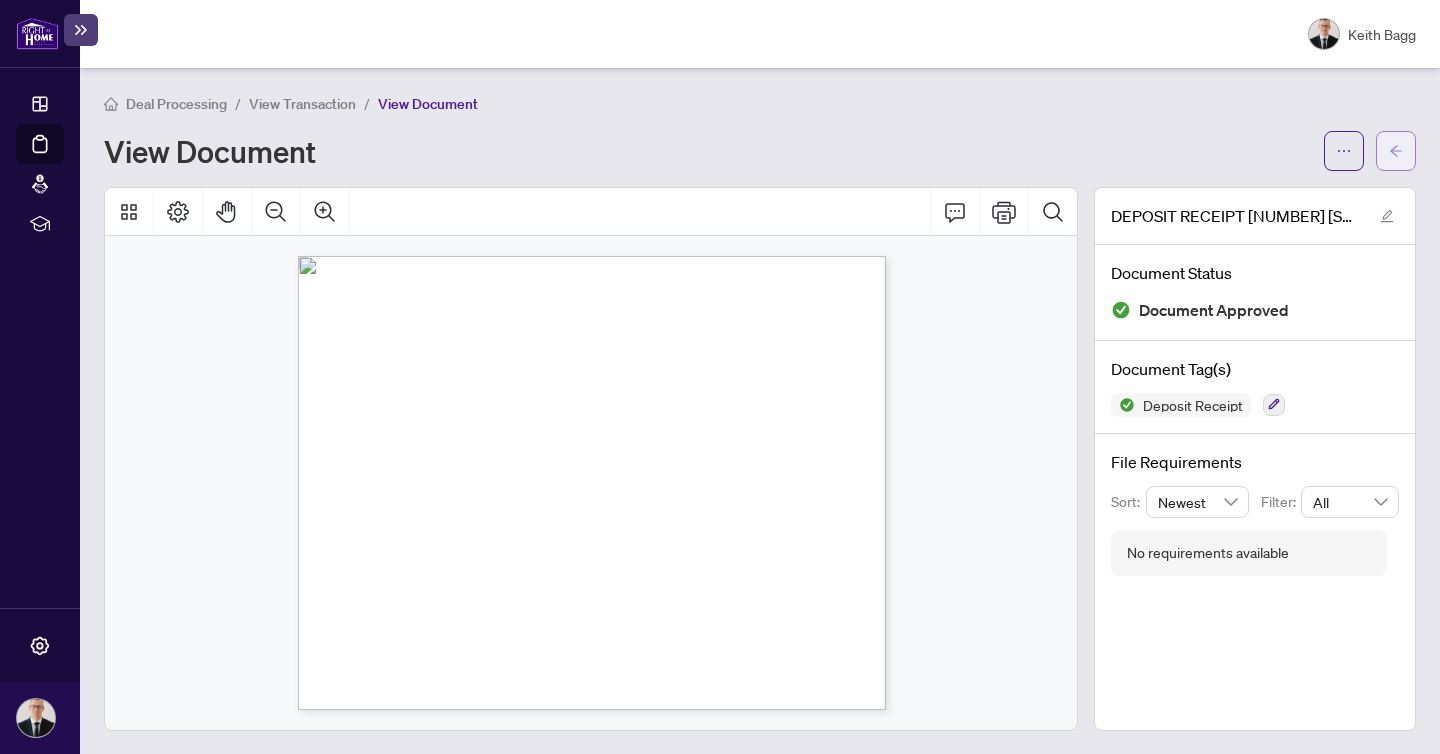 click at bounding box center [1396, 151] 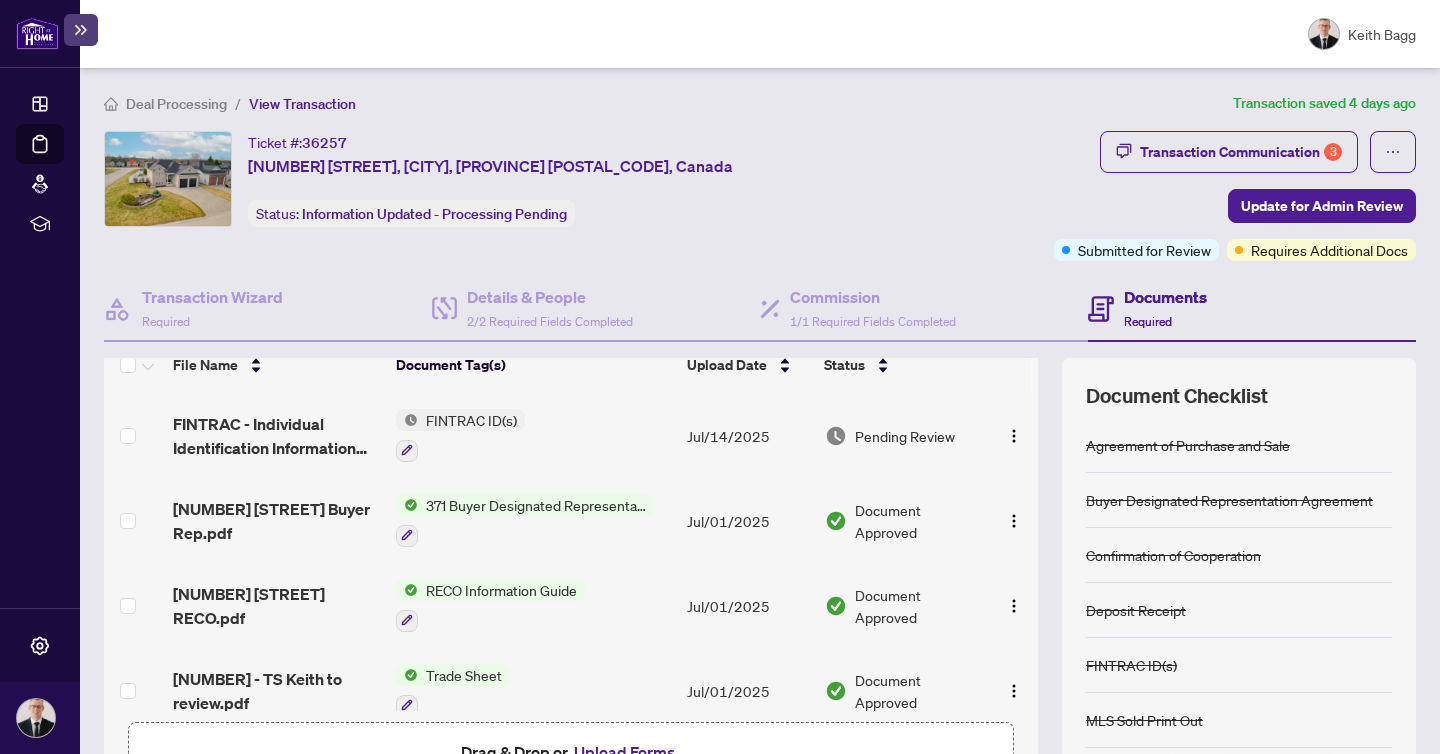 scroll, scrollTop: 26, scrollLeft: 0, axis: vertical 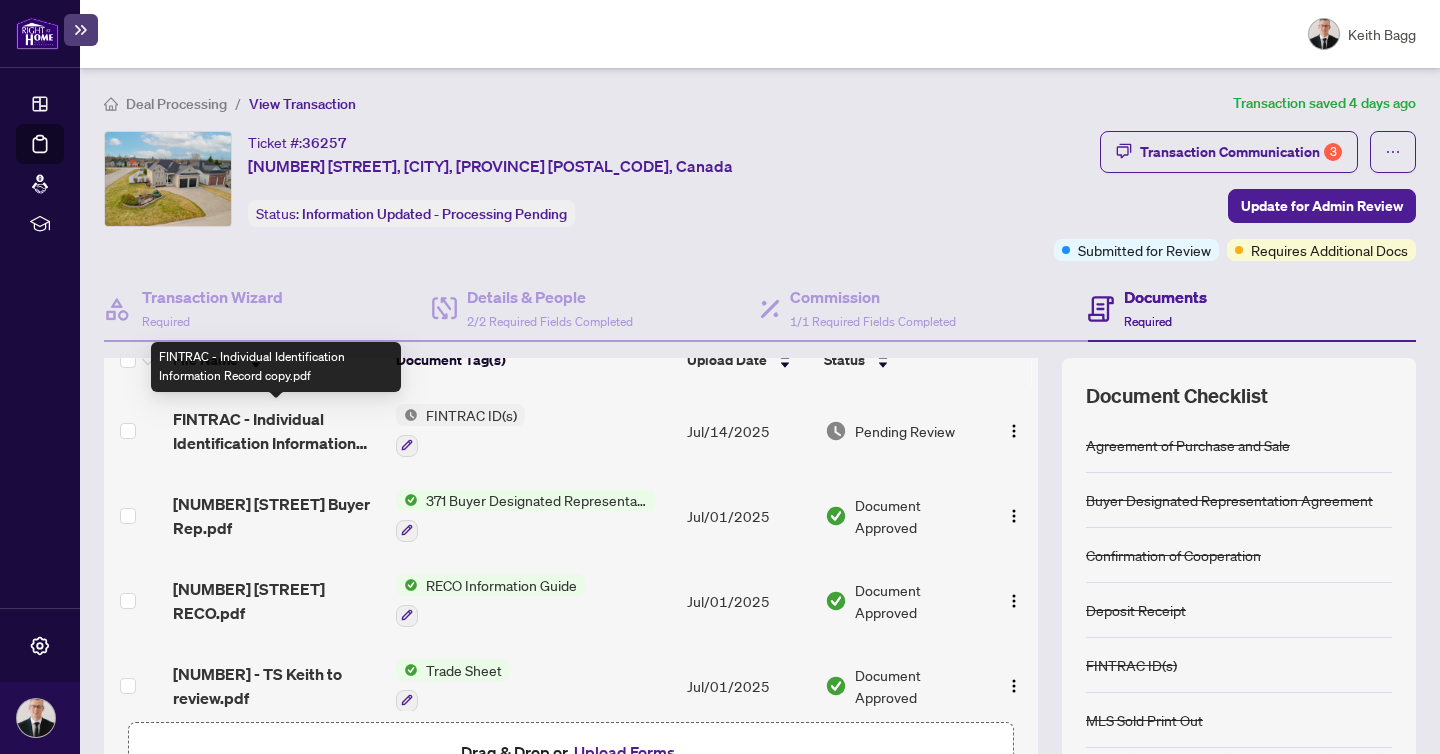 click on "FINTRAC - Individual Identification Information Record copy.pdf" at bounding box center [276, 431] 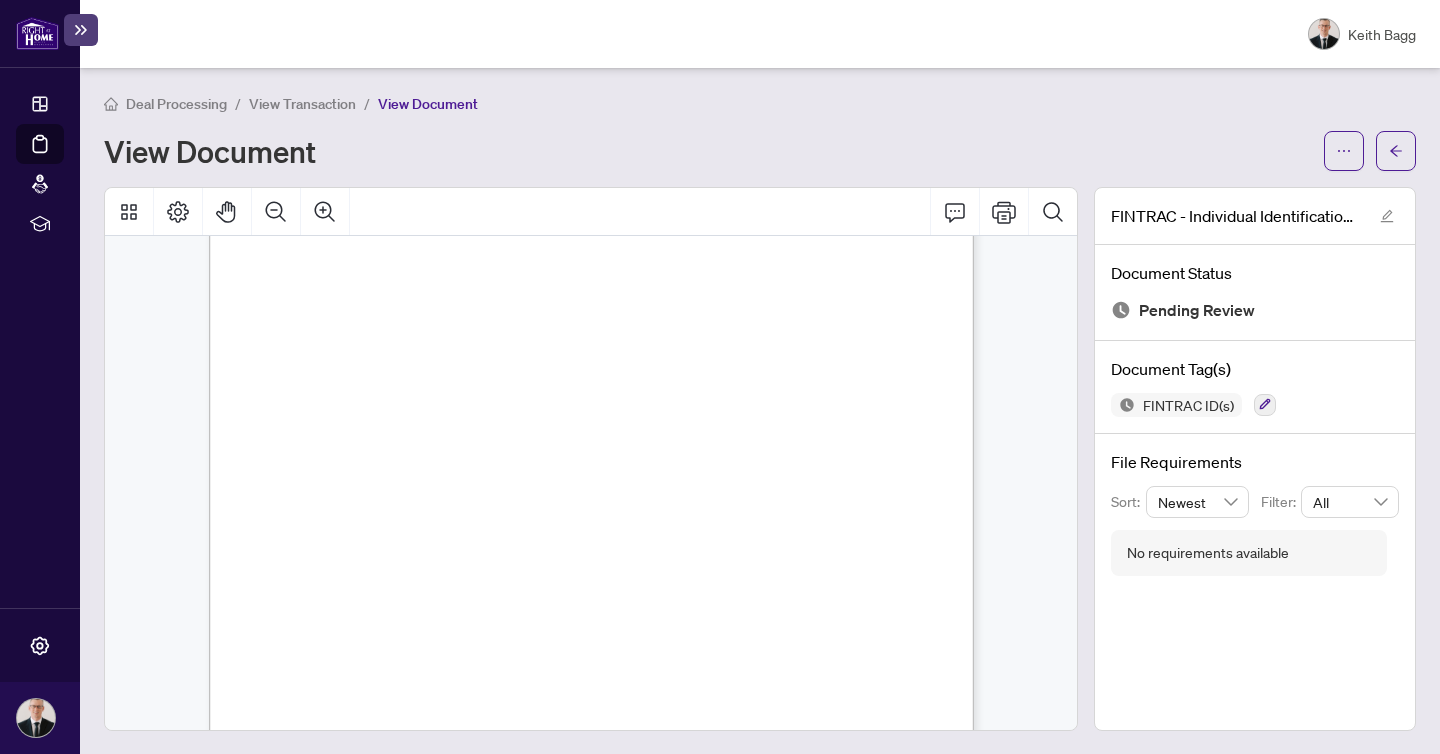scroll, scrollTop: 72, scrollLeft: 0, axis: vertical 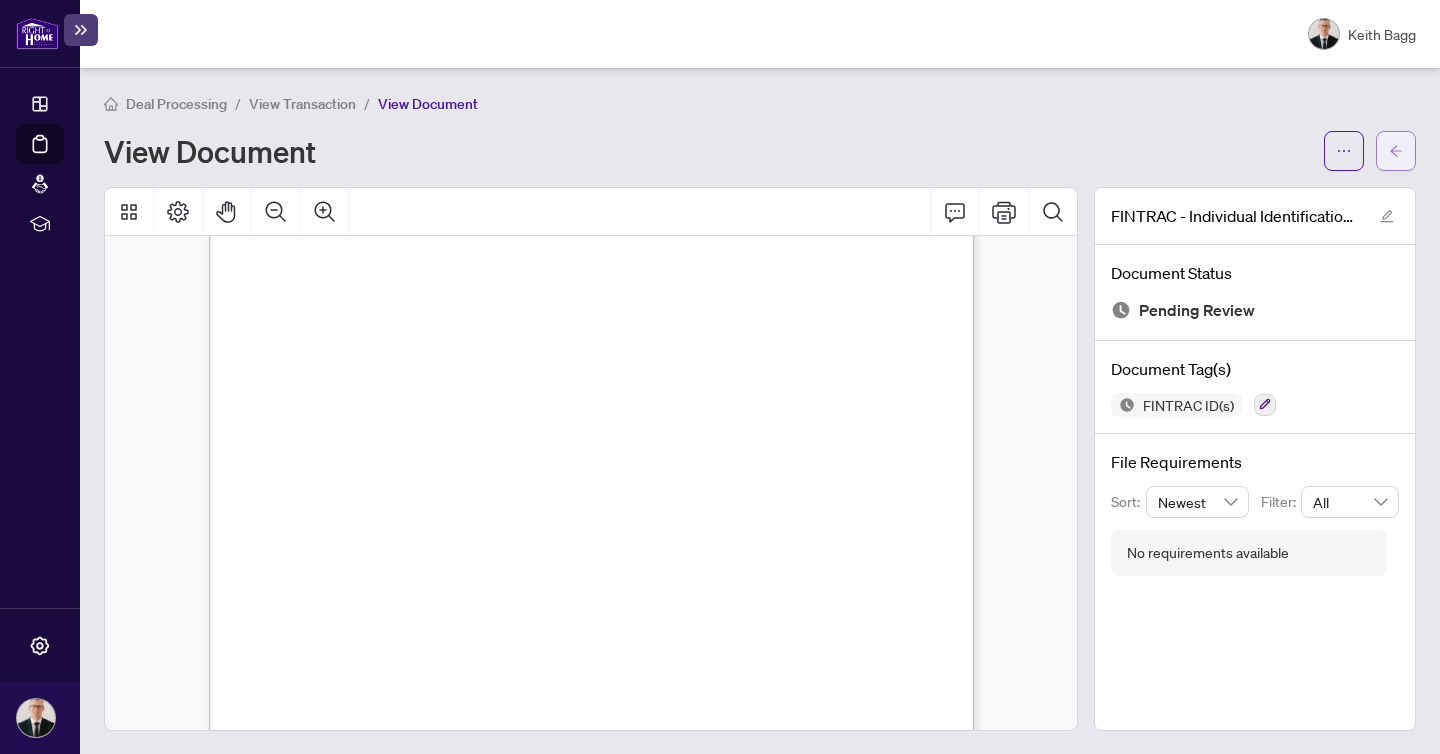 click at bounding box center (1396, 151) 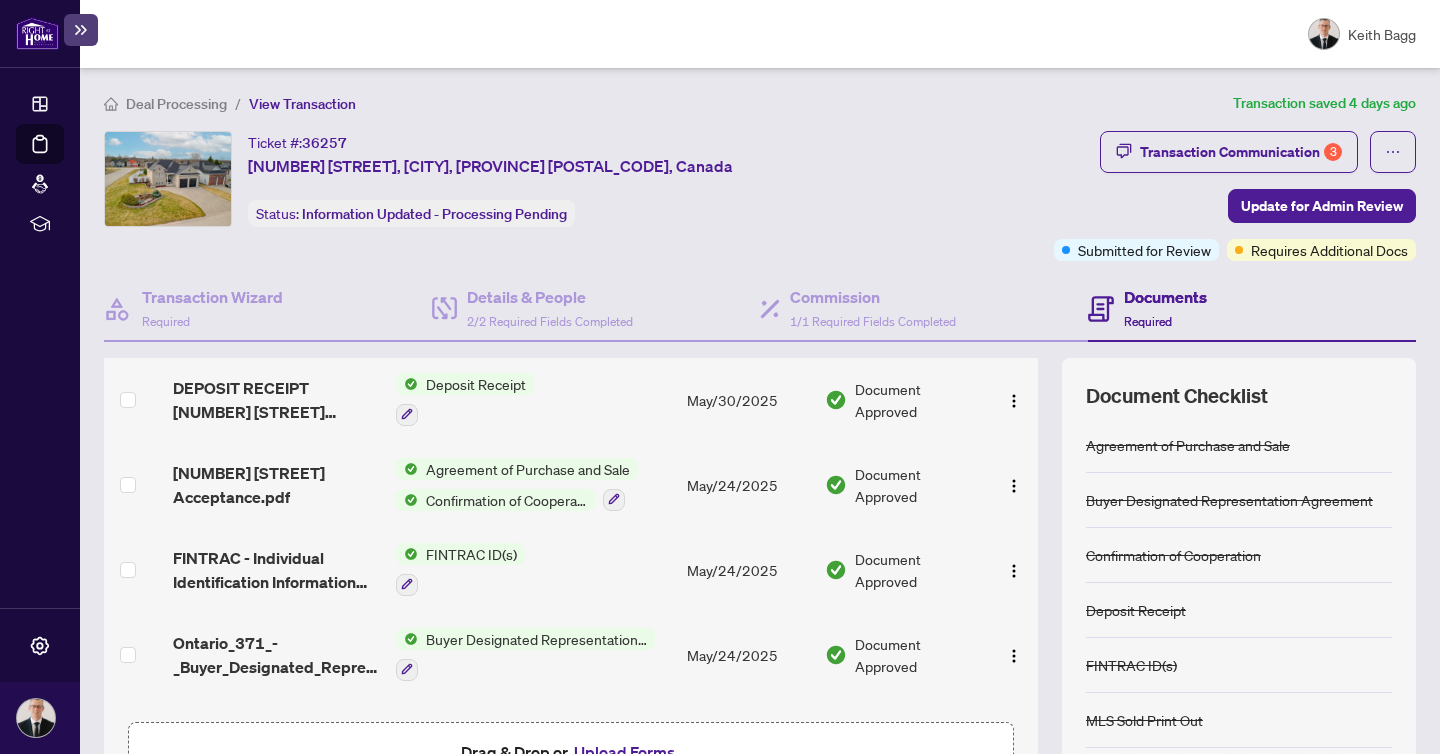 scroll, scrollTop: 1021, scrollLeft: 0, axis: vertical 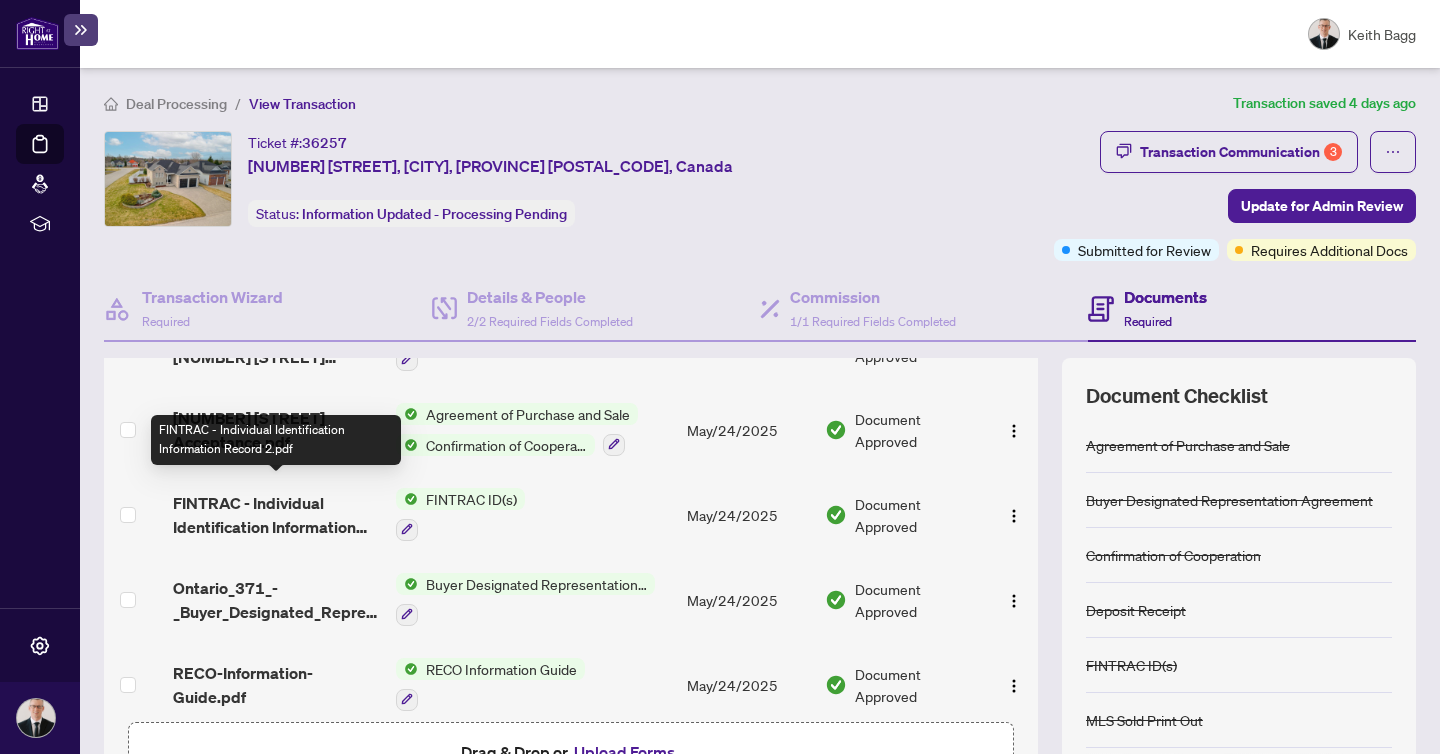 click on "FINTRAC - Individual Identification Information Record 2.pdf" at bounding box center [276, 515] 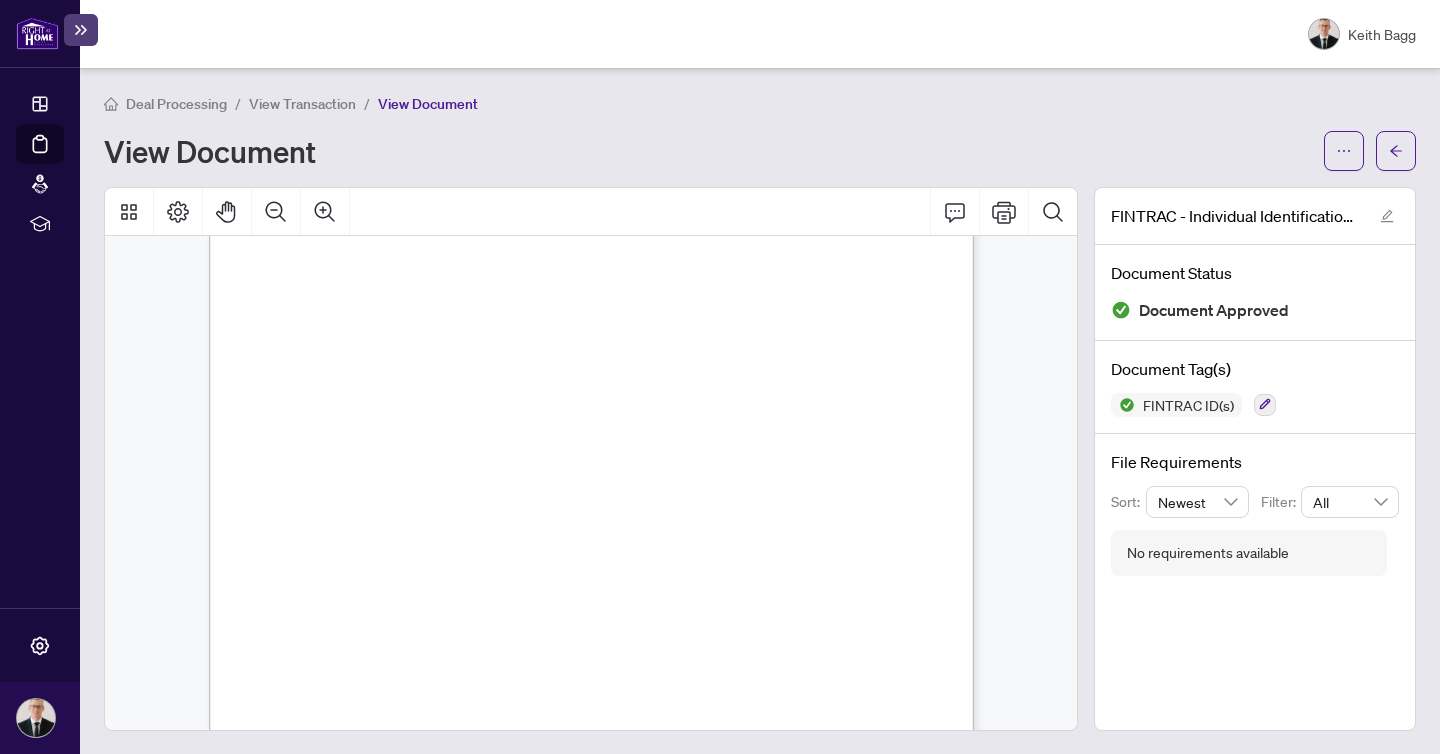 scroll, scrollTop: 115, scrollLeft: 0, axis: vertical 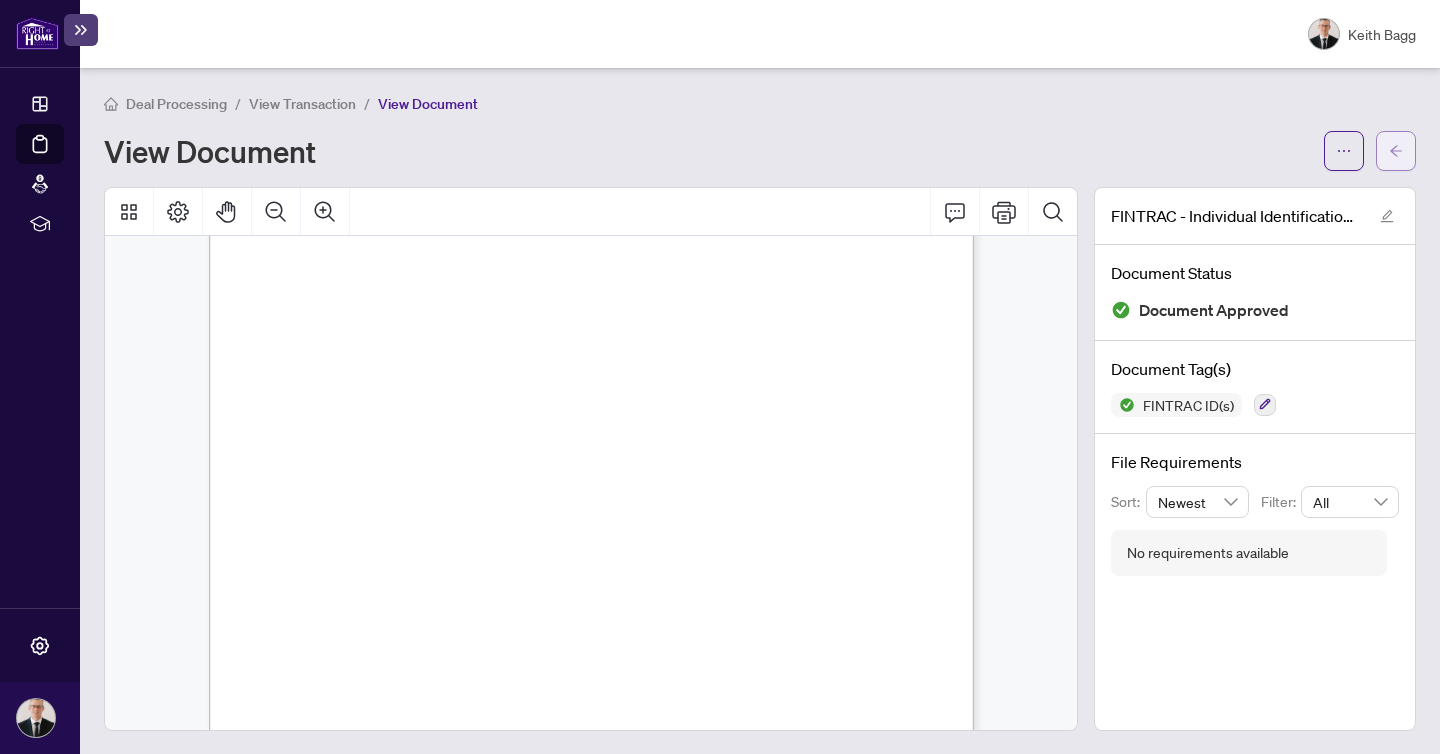 click at bounding box center (1396, 151) 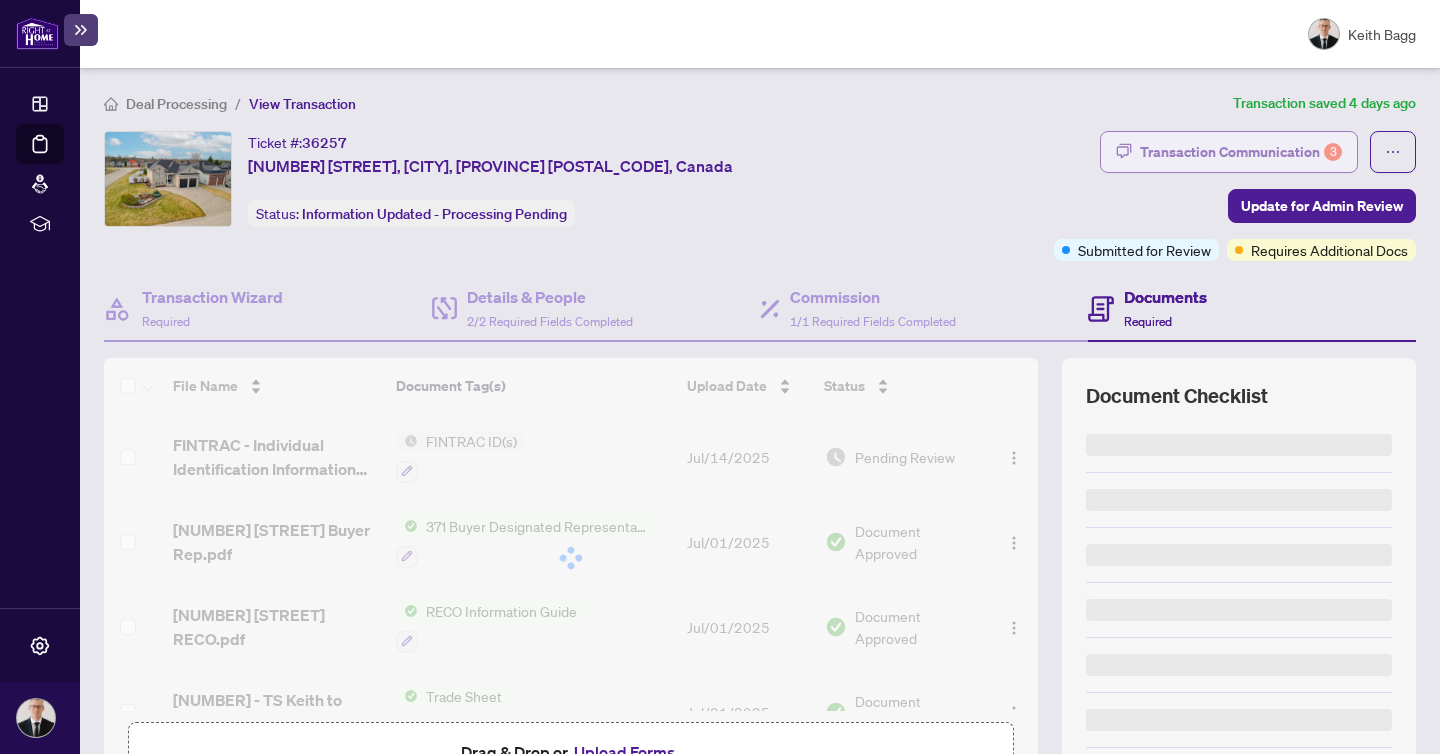 click on "Transaction Communication 3" at bounding box center (1241, 152) 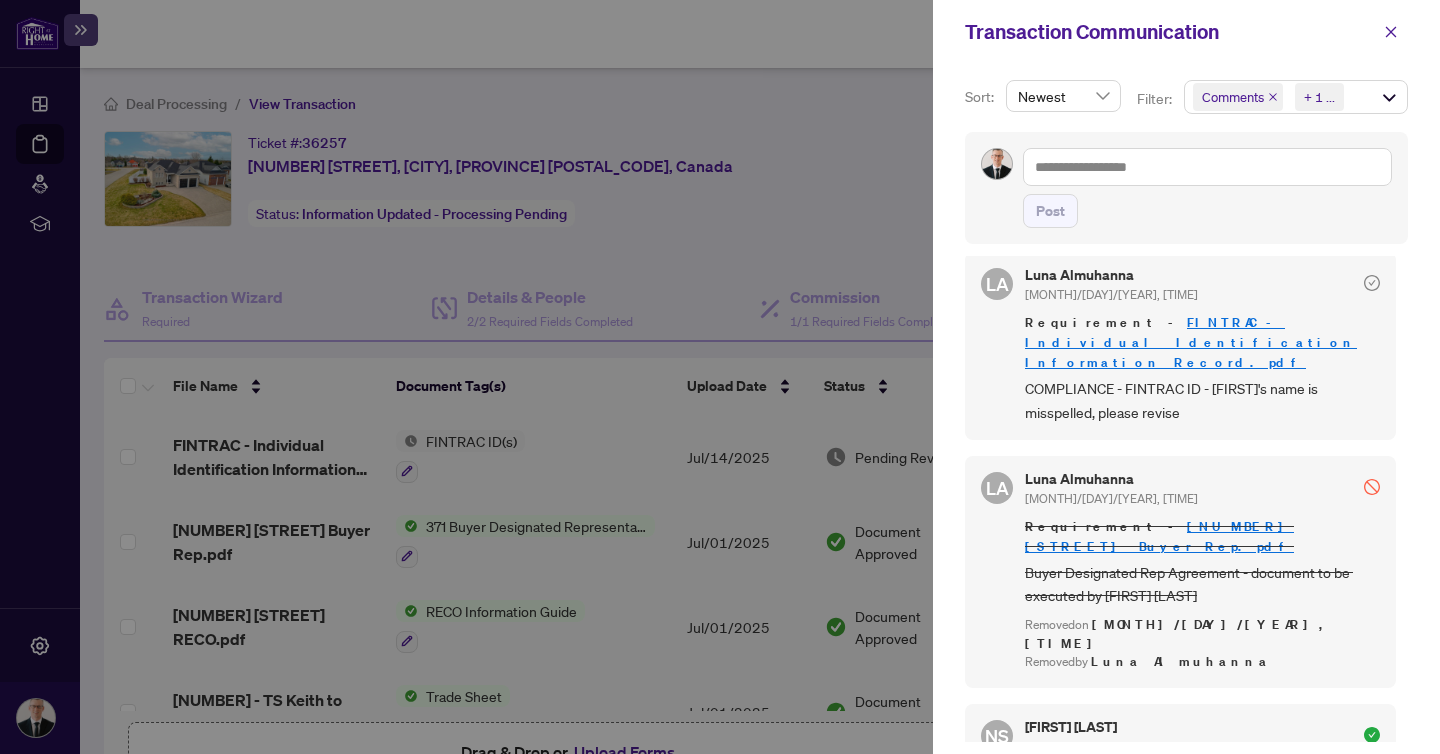 scroll, scrollTop: 0, scrollLeft: 0, axis: both 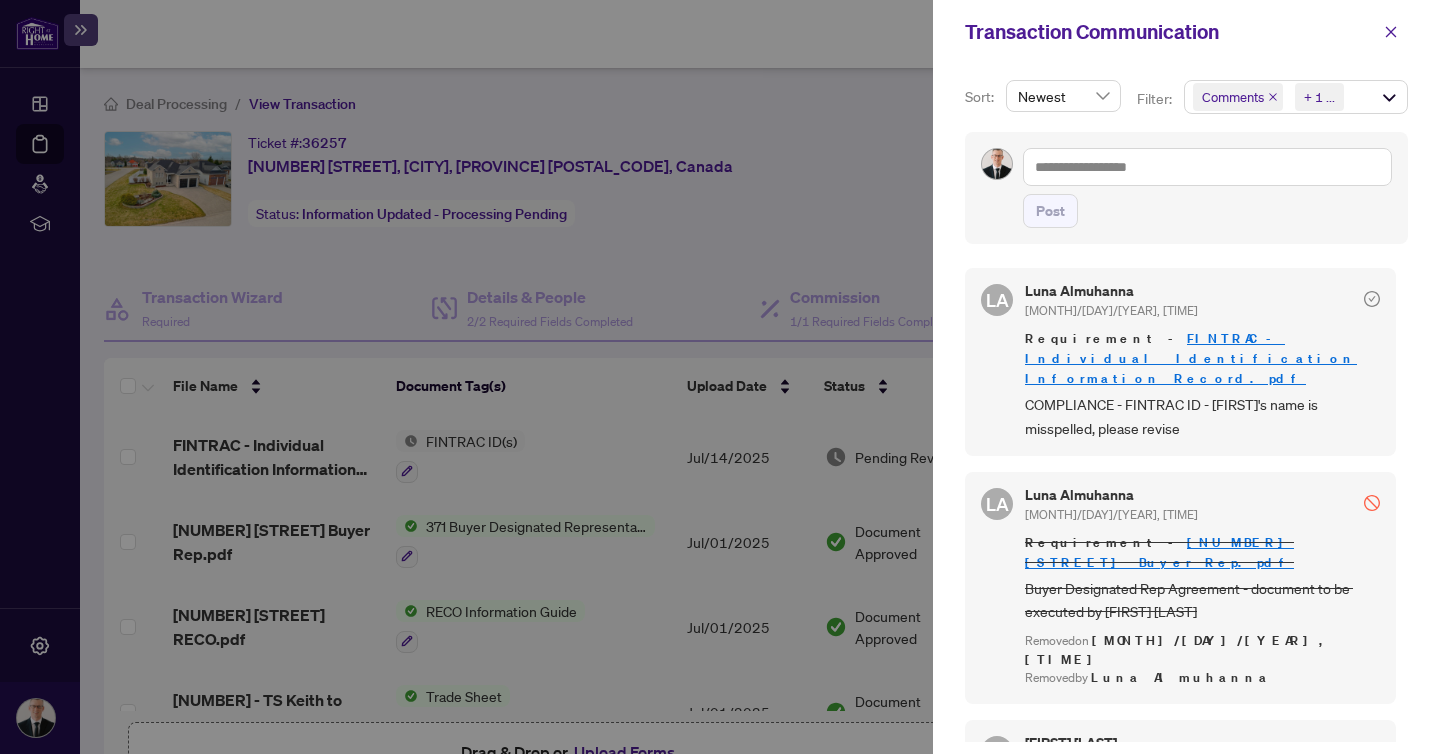 click at bounding box center (720, 377) 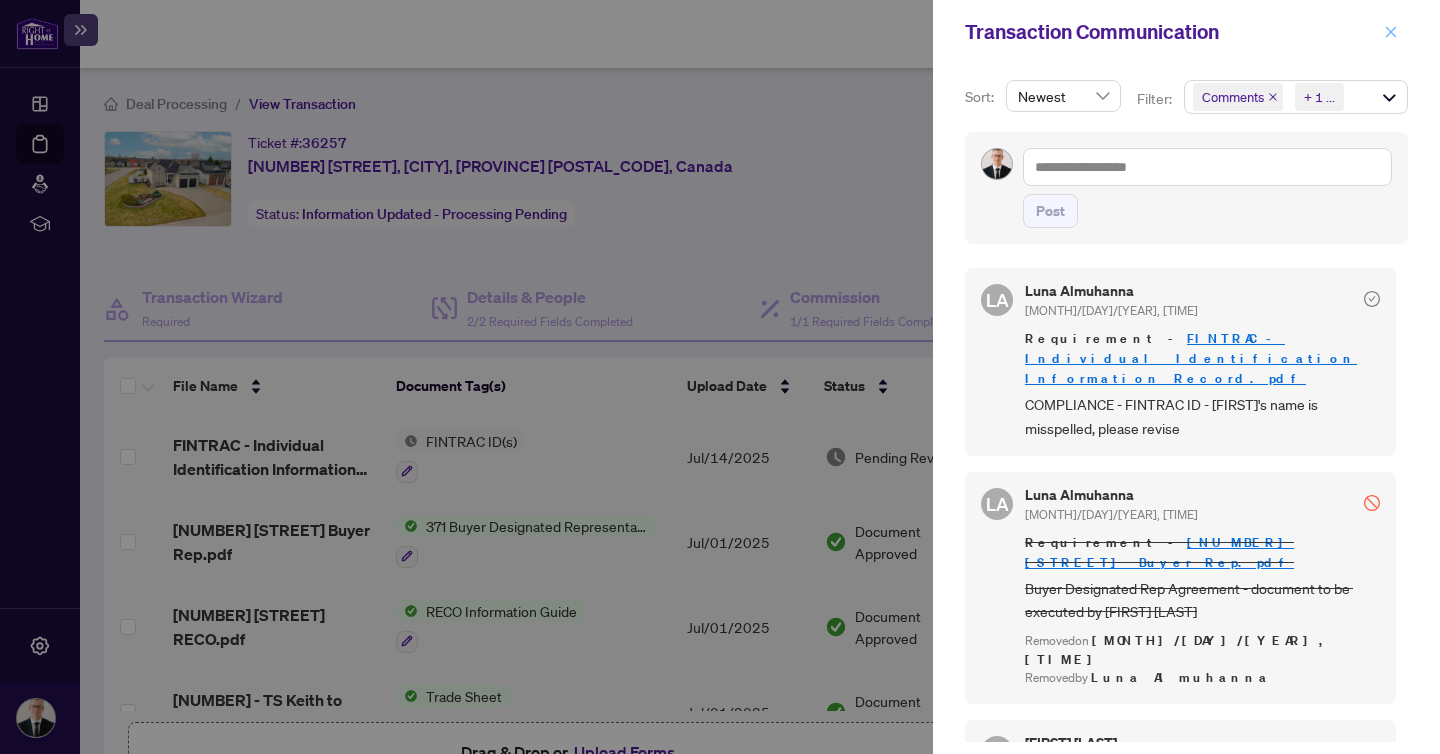 click 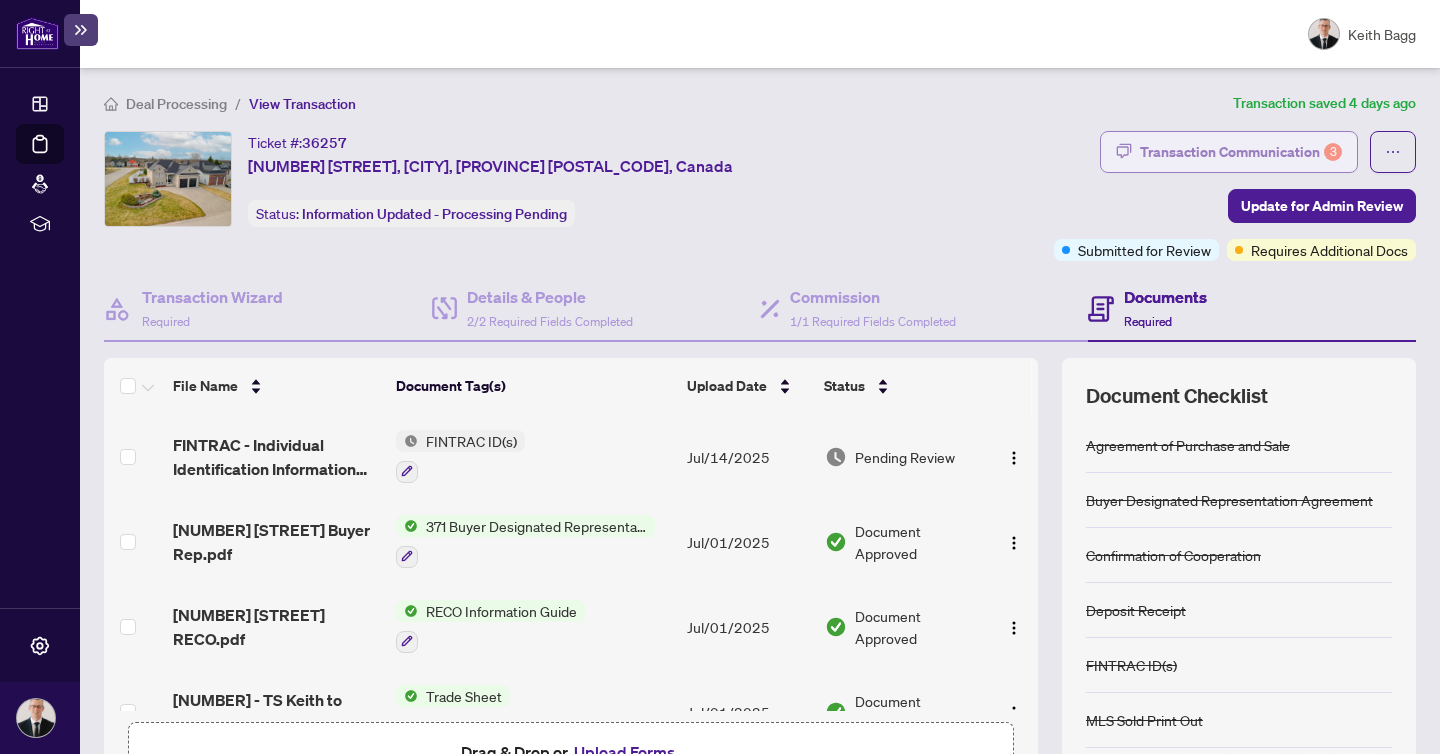 click on "Transaction Communication 3" at bounding box center (1241, 152) 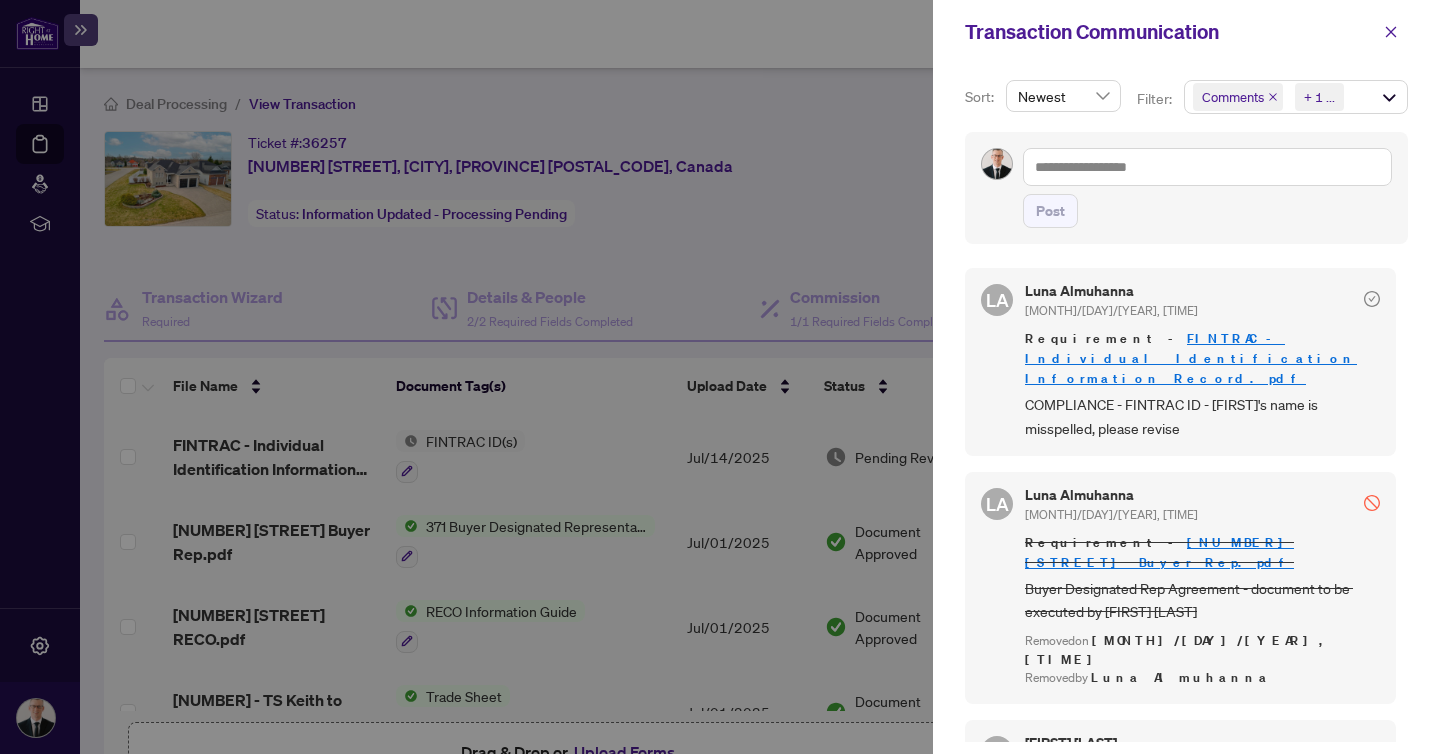 click at bounding box center [720, 377] 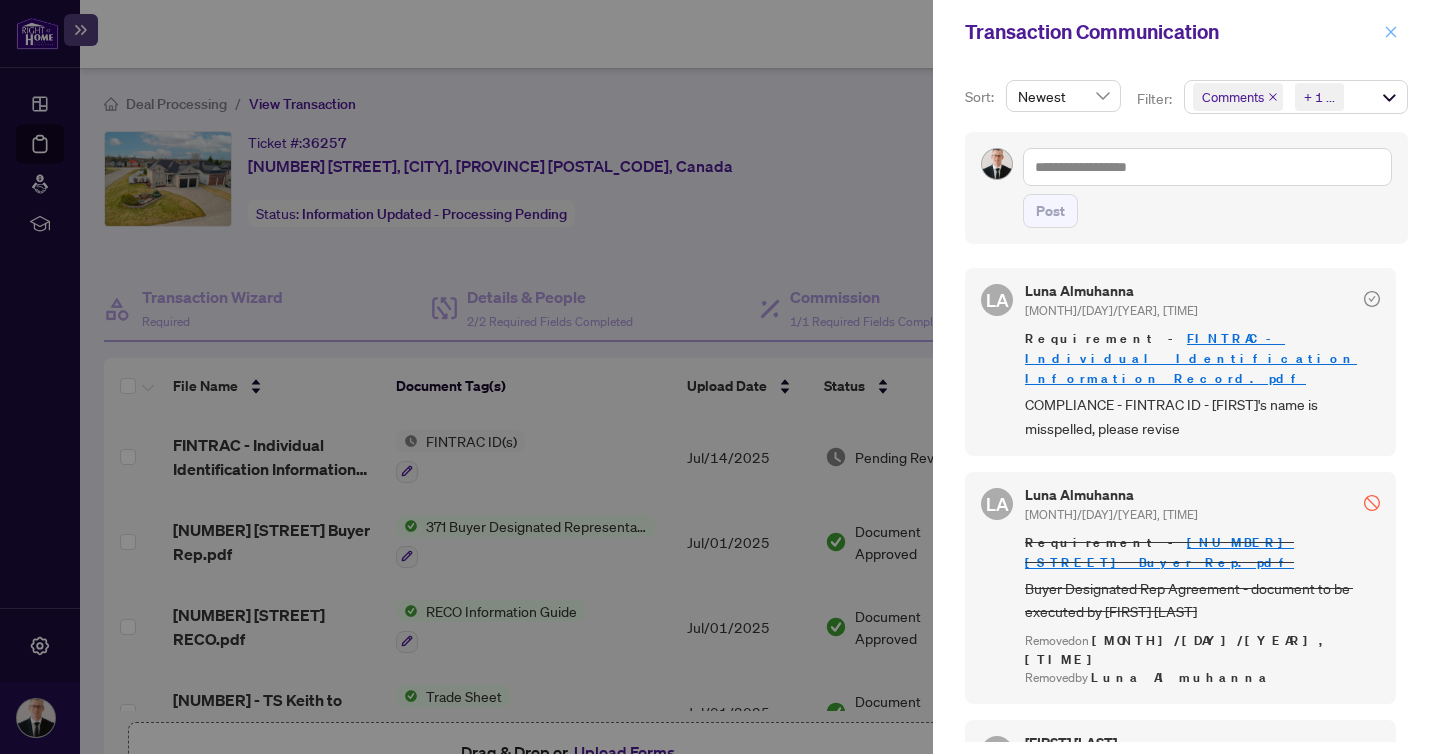 click 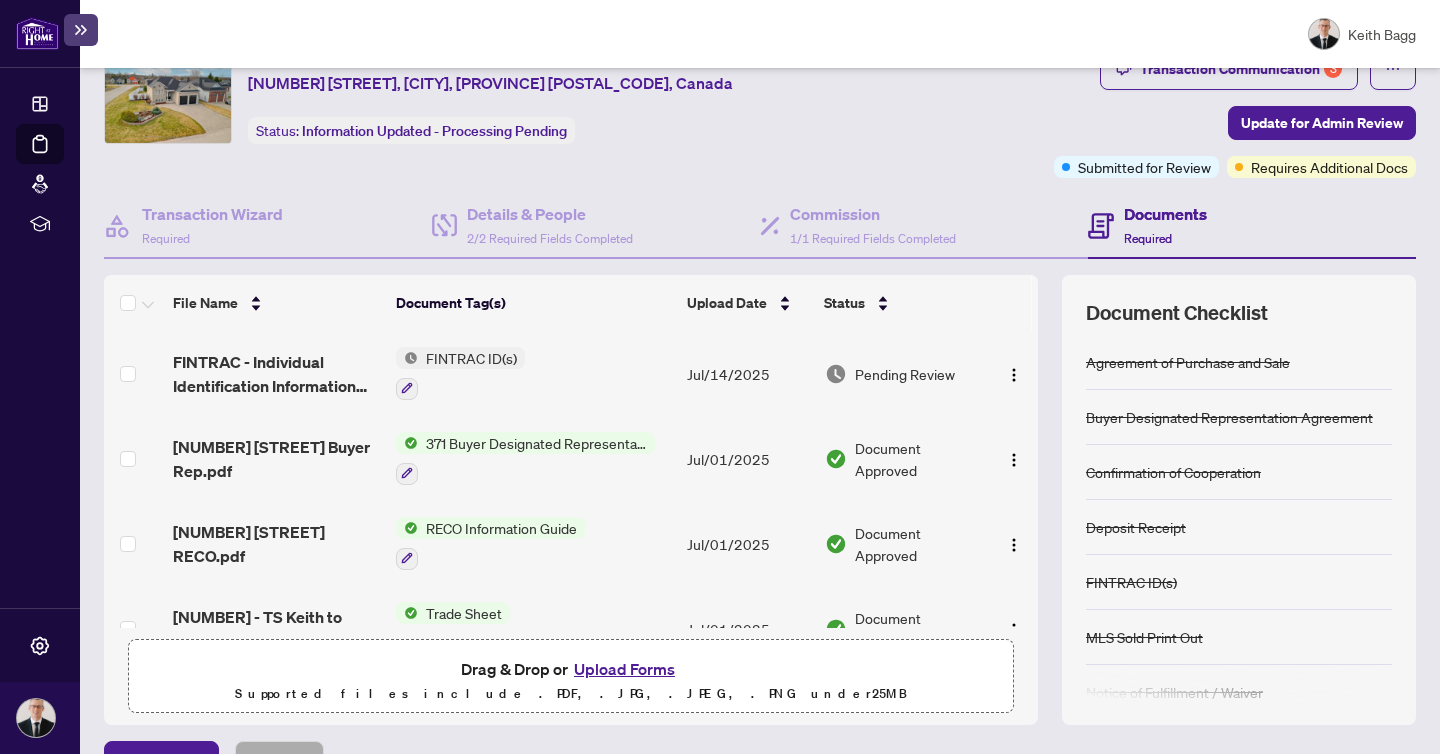 scroll, scrollTop: 134, scrollLeft: 0, axis: vertical 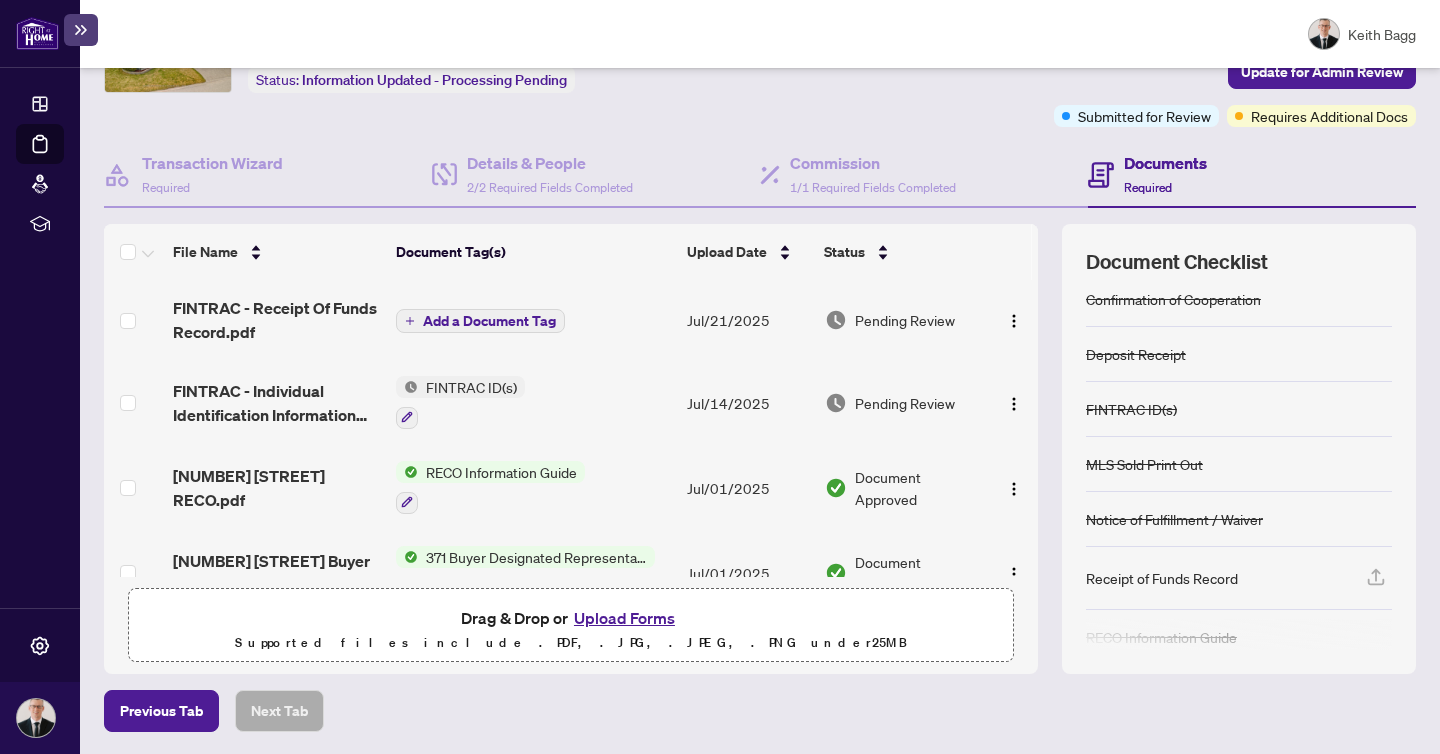 click on "Add a Document Tag" at bounding box center [489, 321] 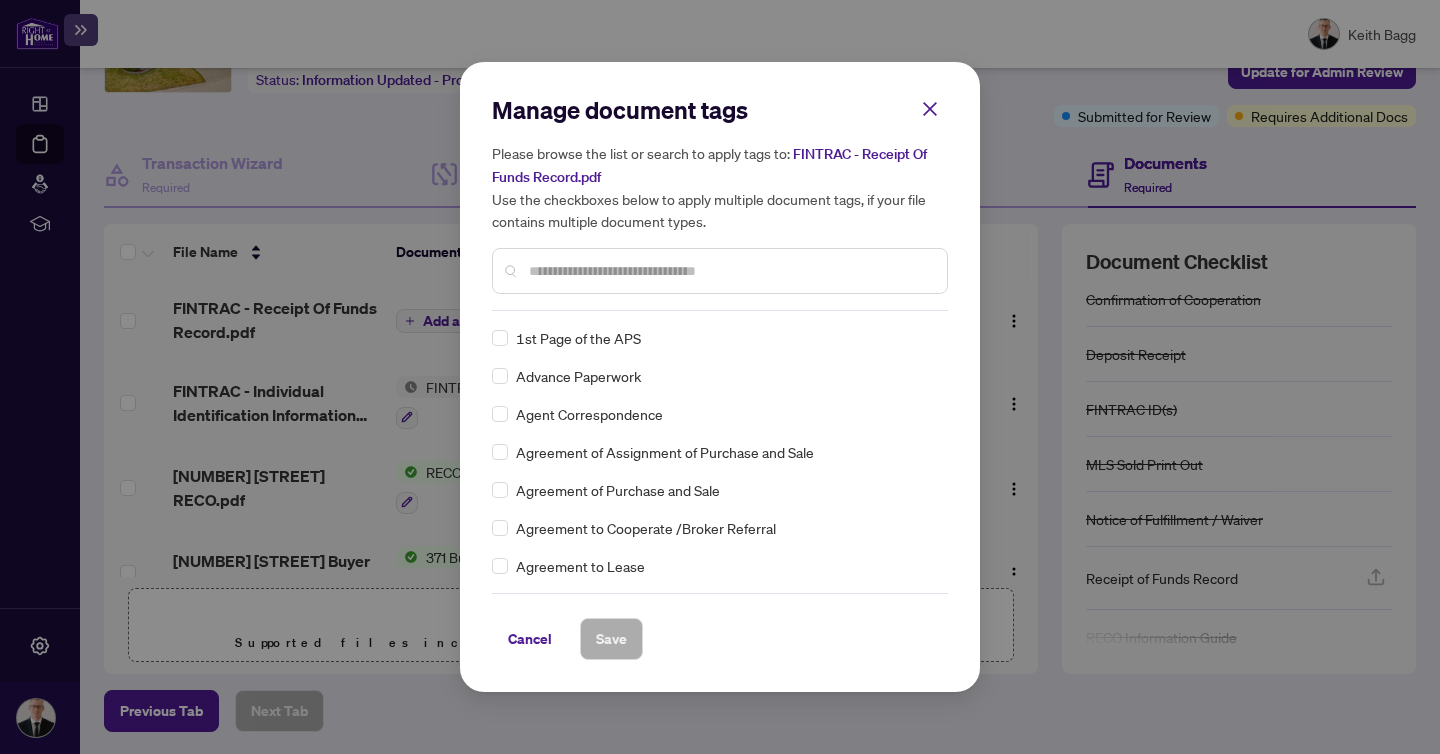 click on "Manage document tags Please browse the list or search to apply tags to:   FINTRAC - Receipt Of Funds Record.pdf   Use the checkboxes below to apply multiple document tags, if your file contains multiple document types.   Cancel Save Cancel OK" at bounding box center [720, 377] 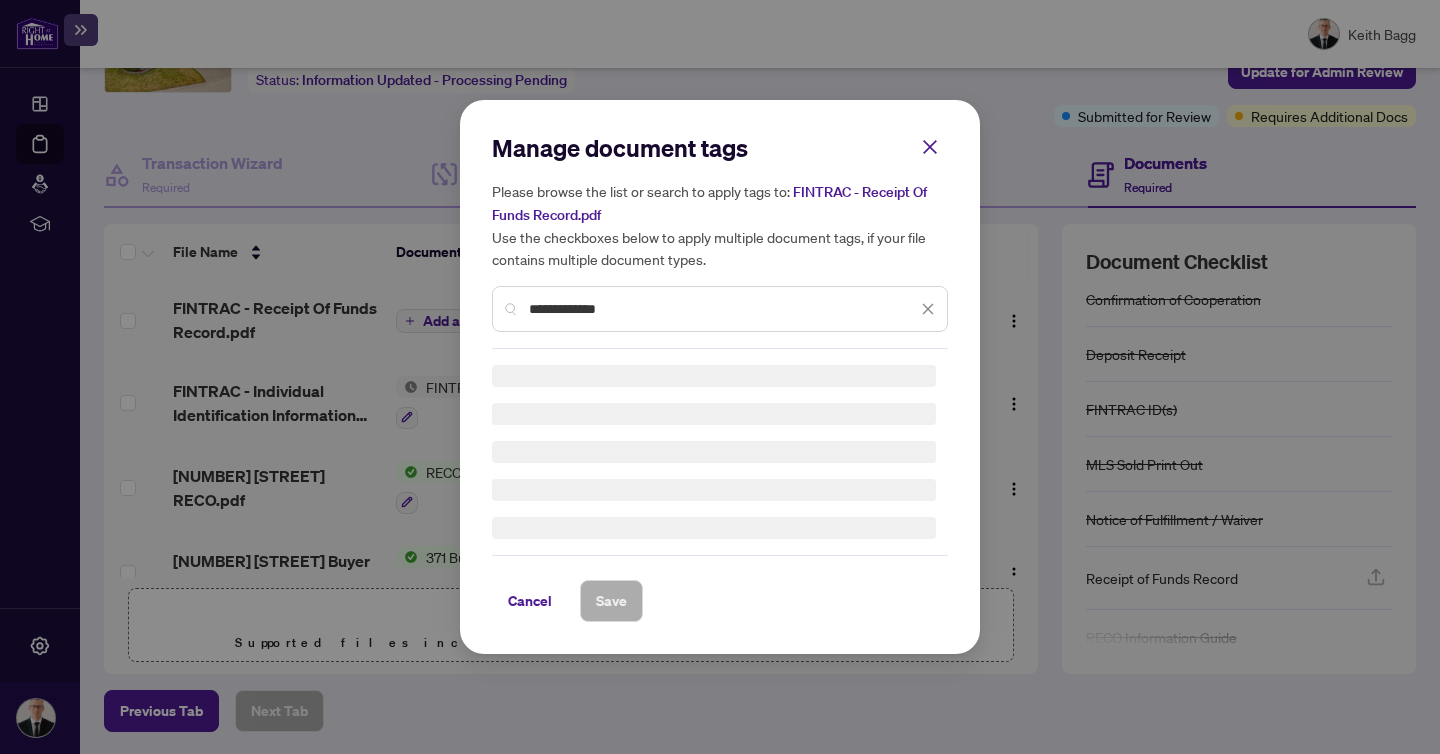 type on "**********" 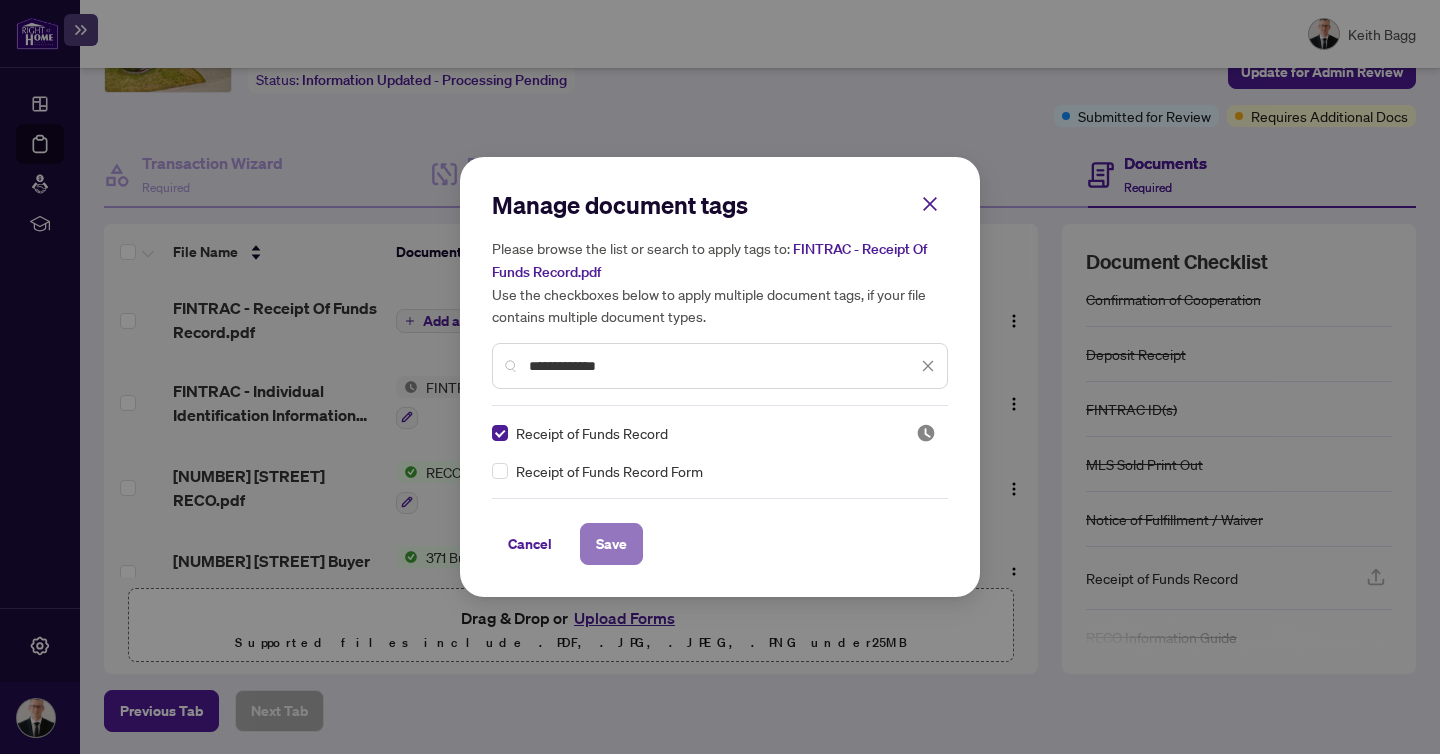 click on "Save" at bounding box center (611, 544) 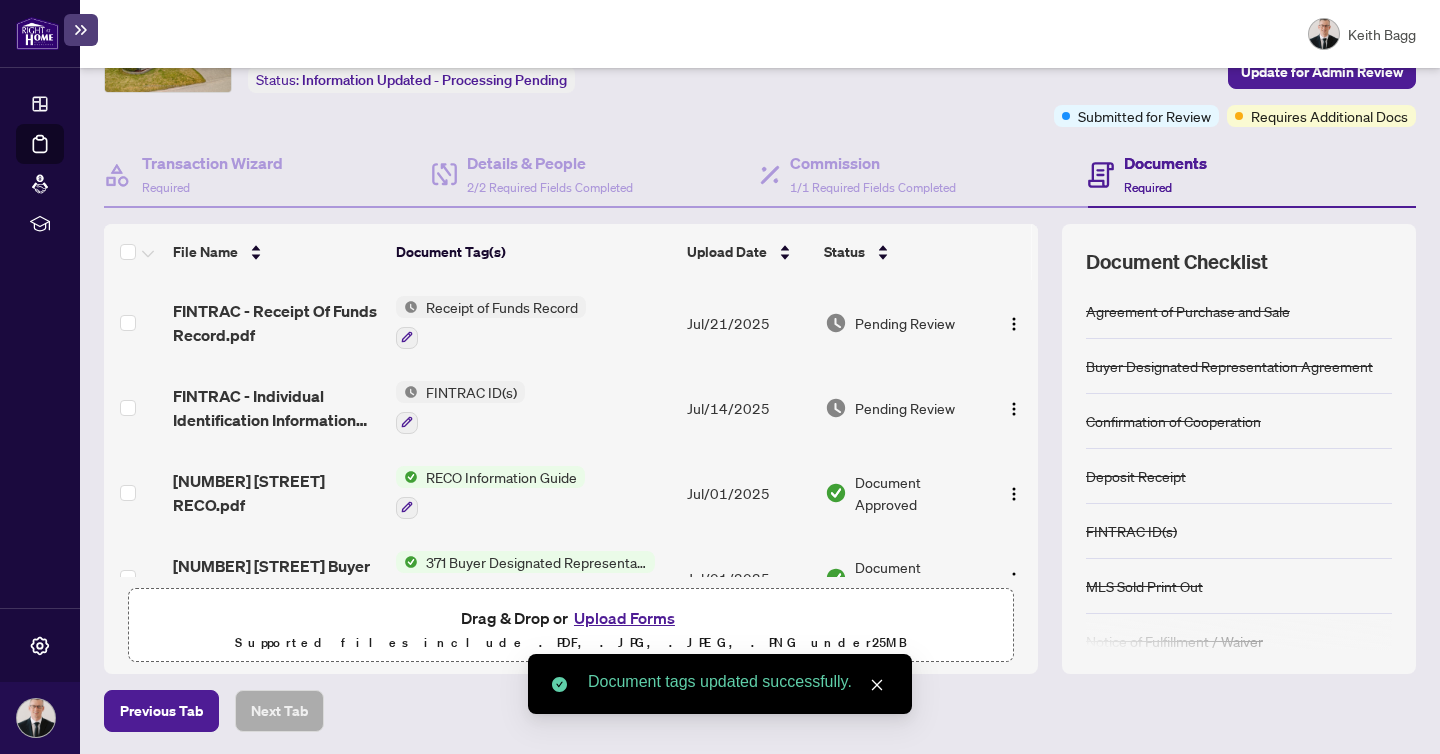 scroll, scrollTop: 0, scrollLeft: 0, axis: both 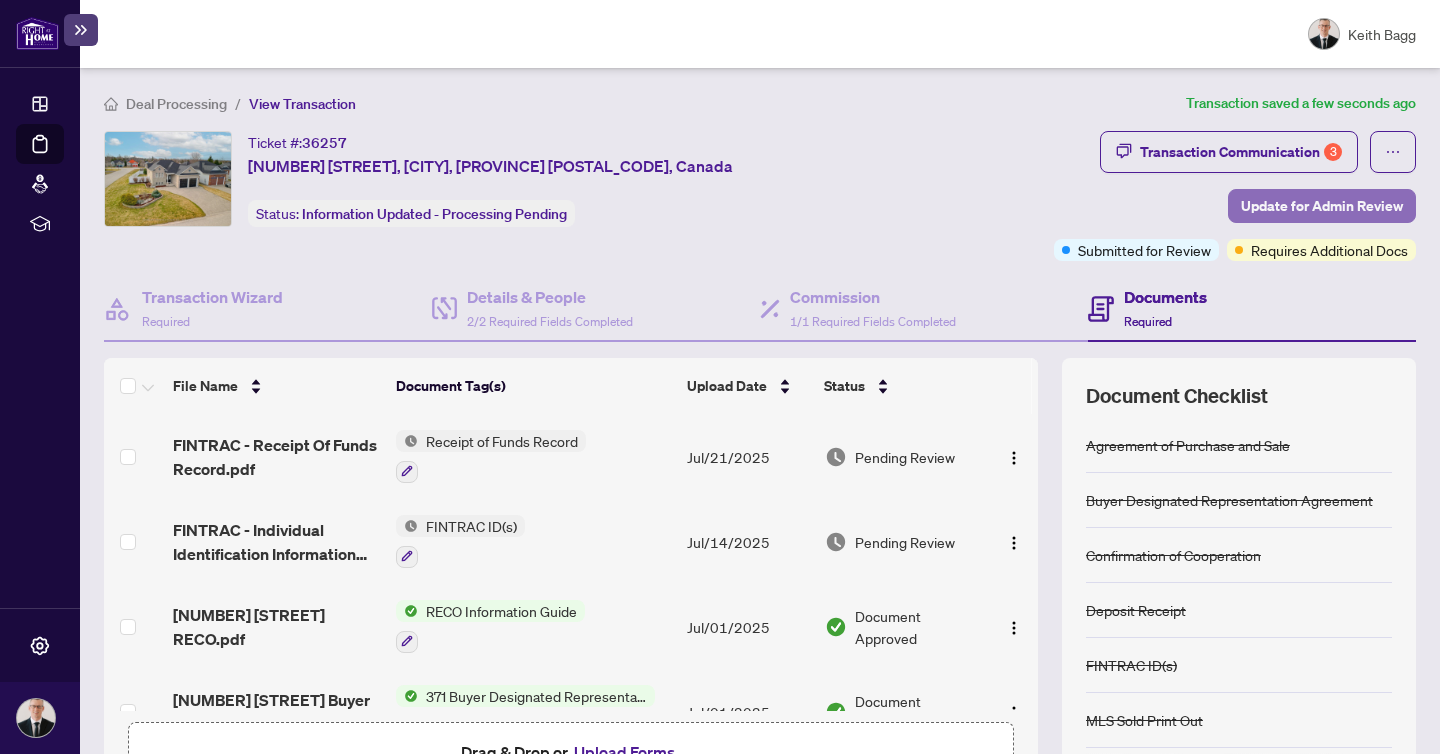 click on "Update for Admin Review" at bounding box center (1322, 206) 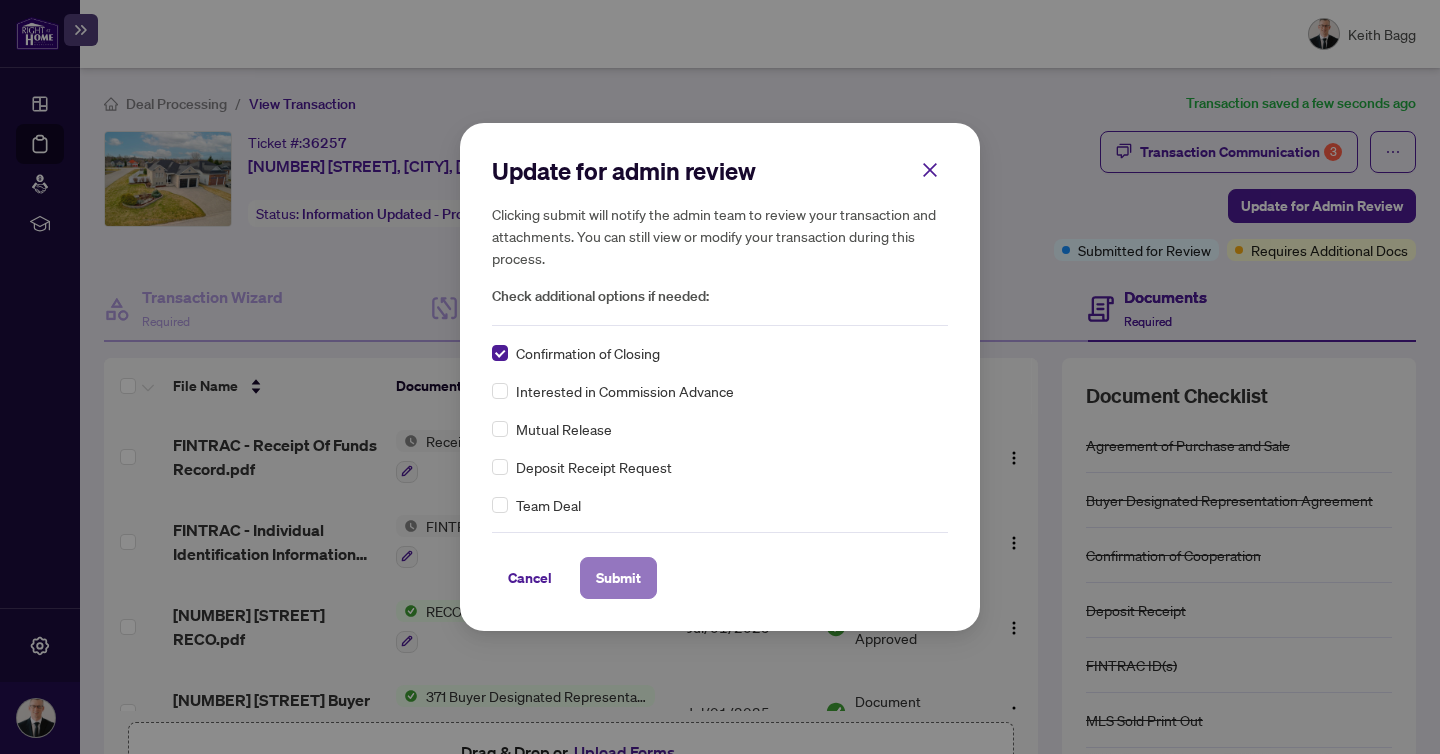 click on "Submit" at bounding box center [618, 578] 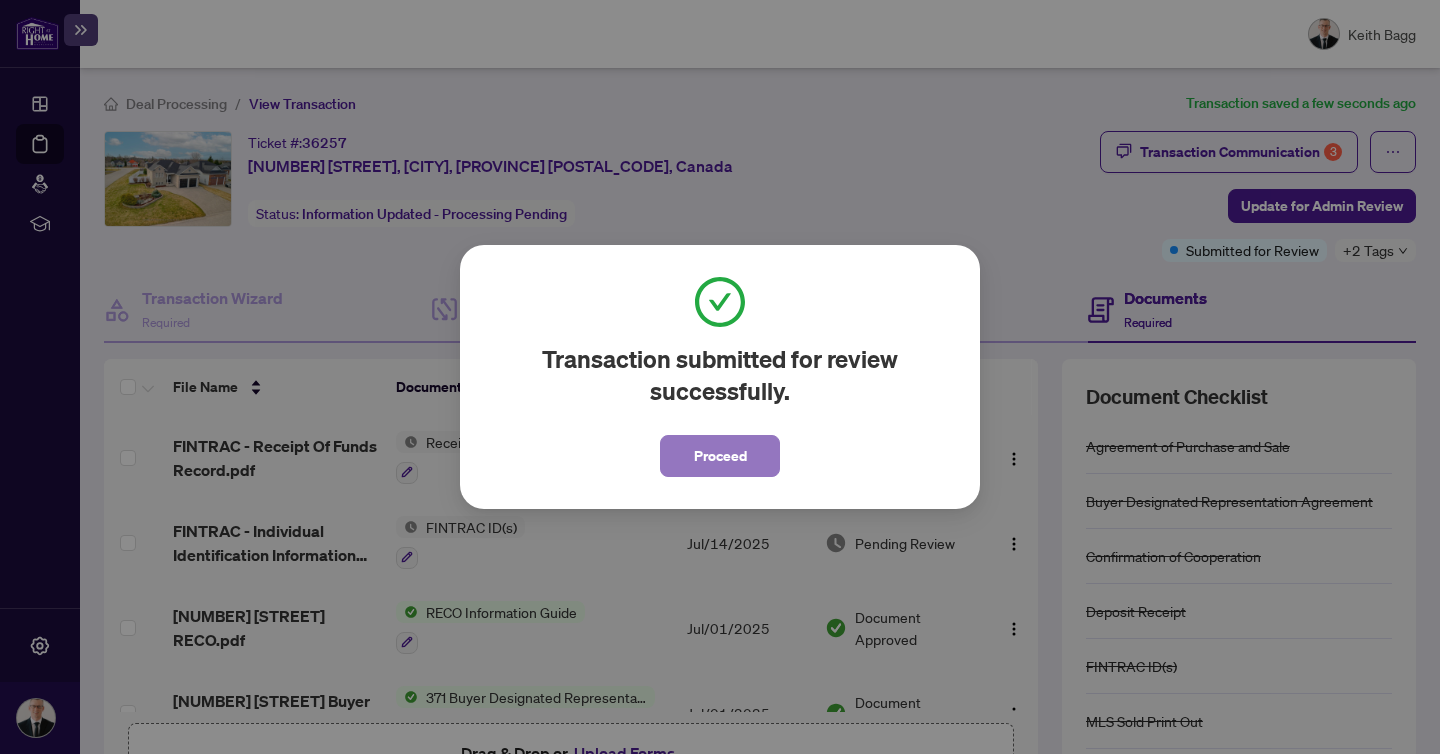 click on "Proceed" at bounding box center (720, 456) 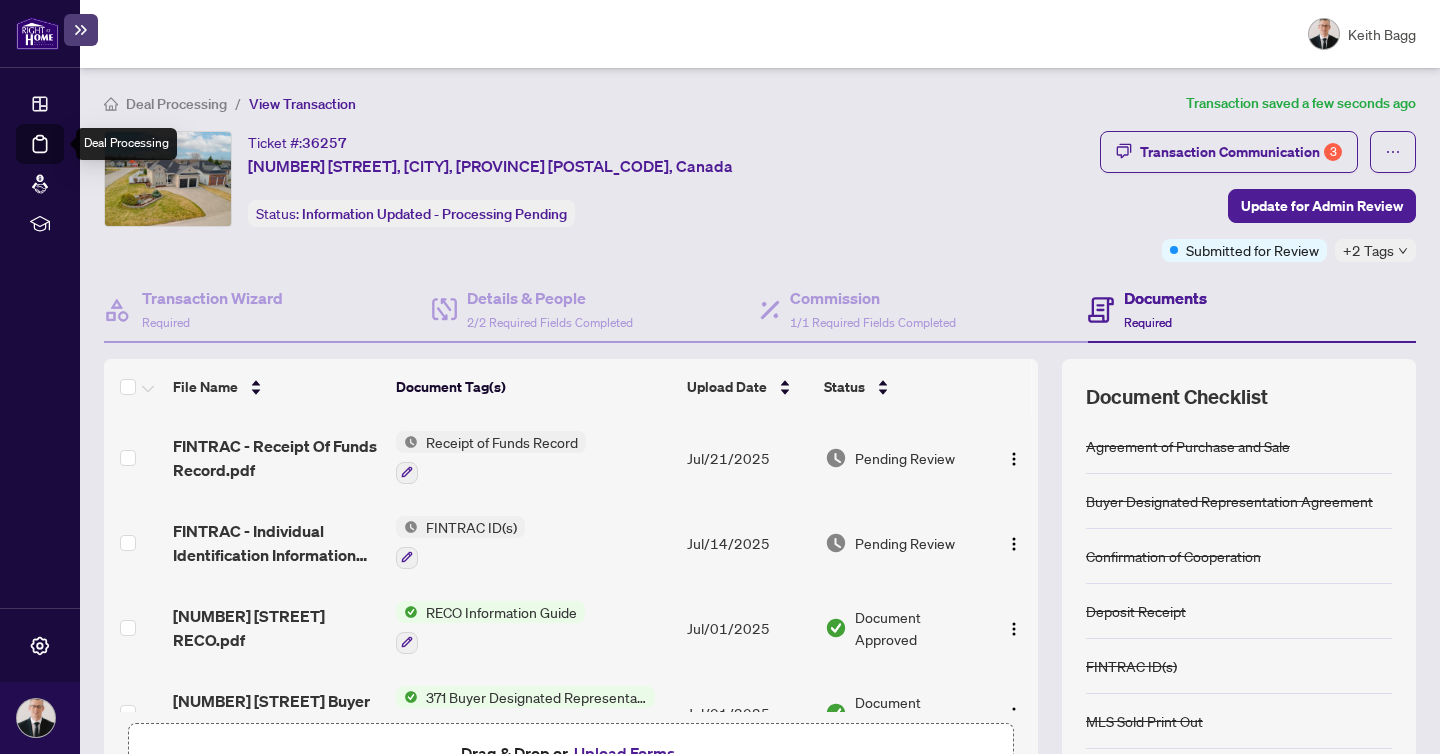 click on "Deal Processing" at bounding box center (63, 158) 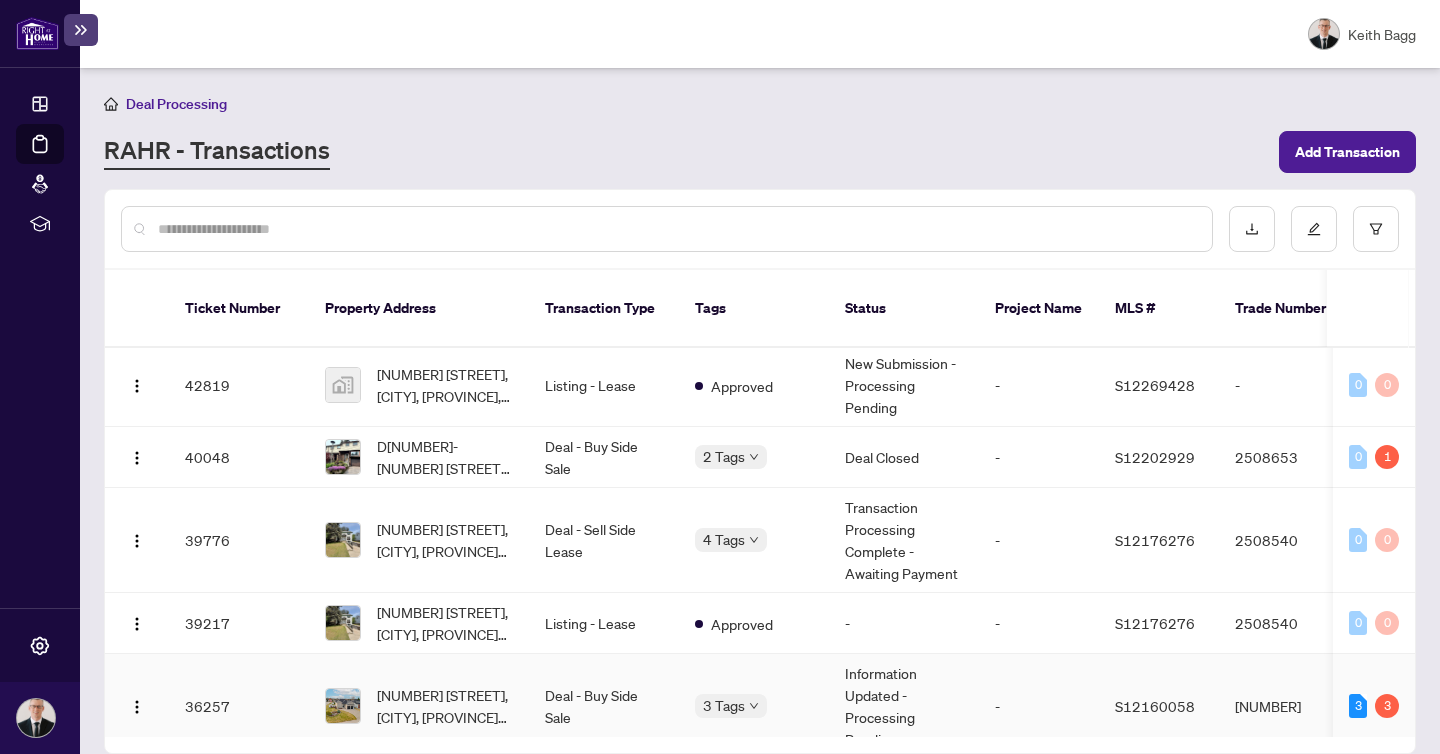 scroll, scrollTop: 0, scrollLeft: 0, axis: both 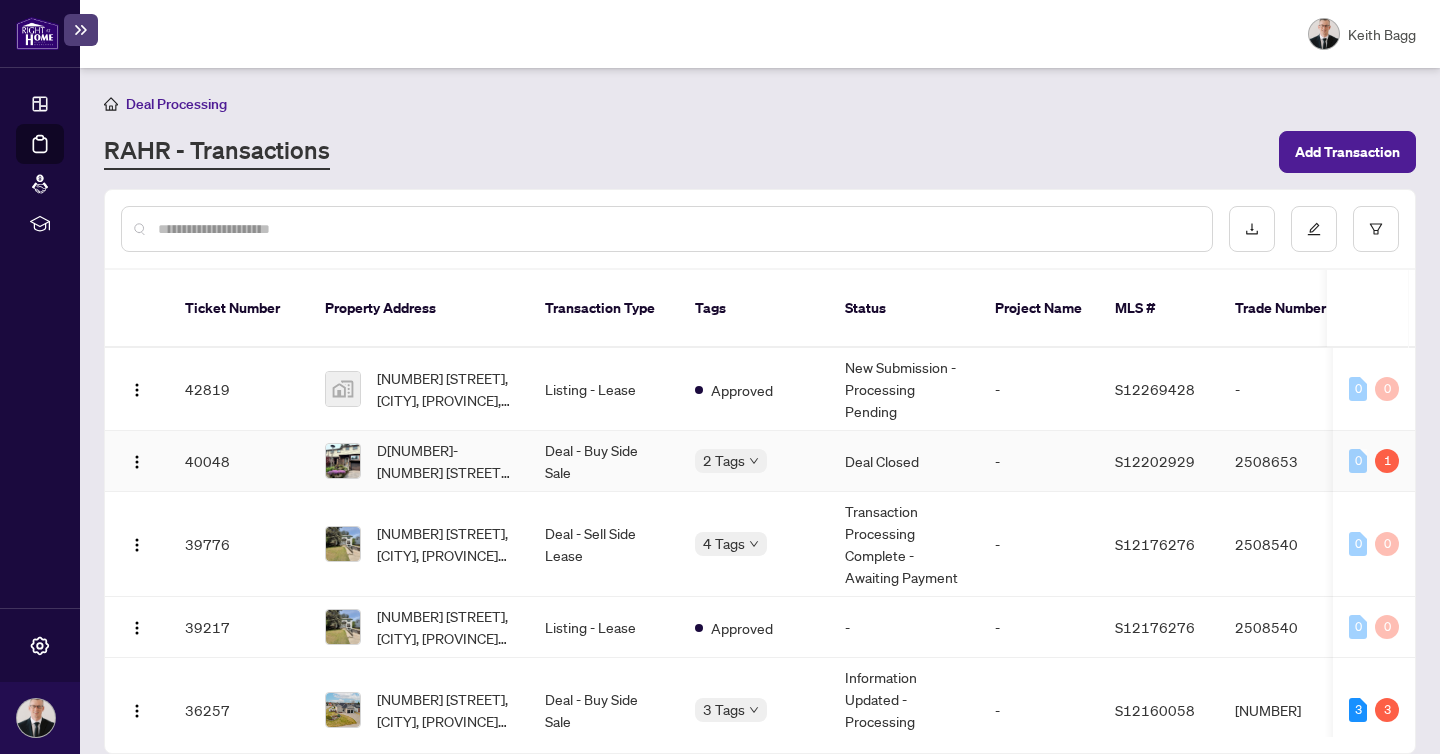 click on "Deal - Buy Side Sale" at bounding box center [604, 461] 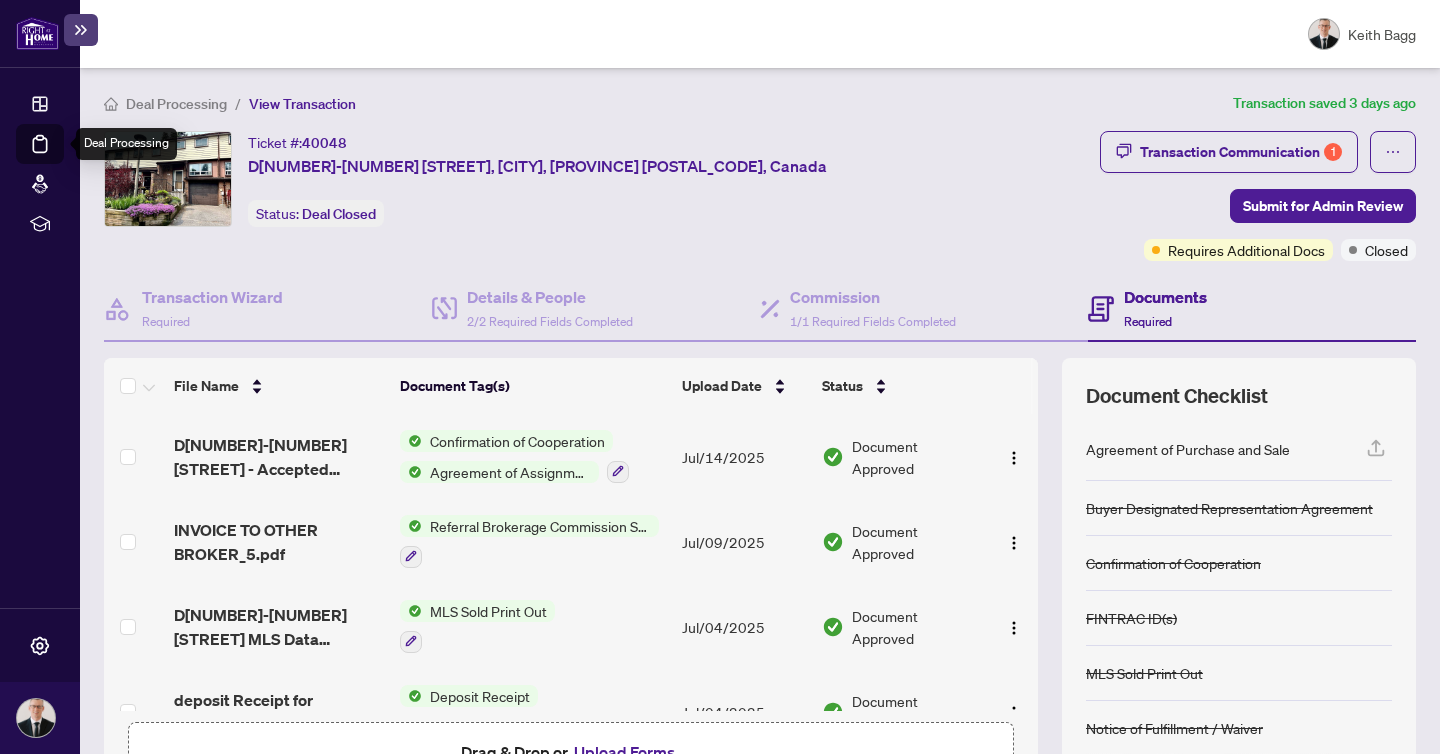 click on "Deal Processing" at bounding box center [63, 158] 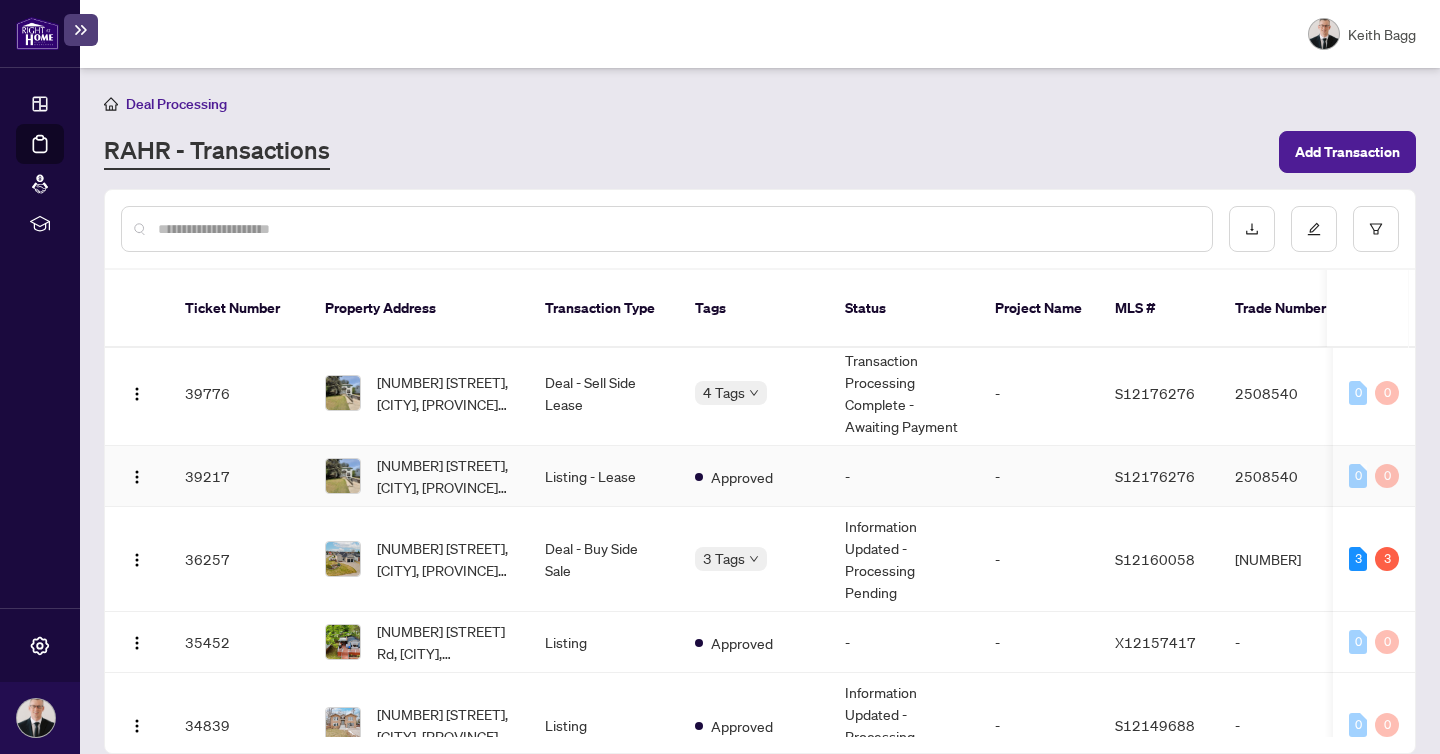 scroll, scrollTop: 152, scrollLeft: 0, axis: vertical 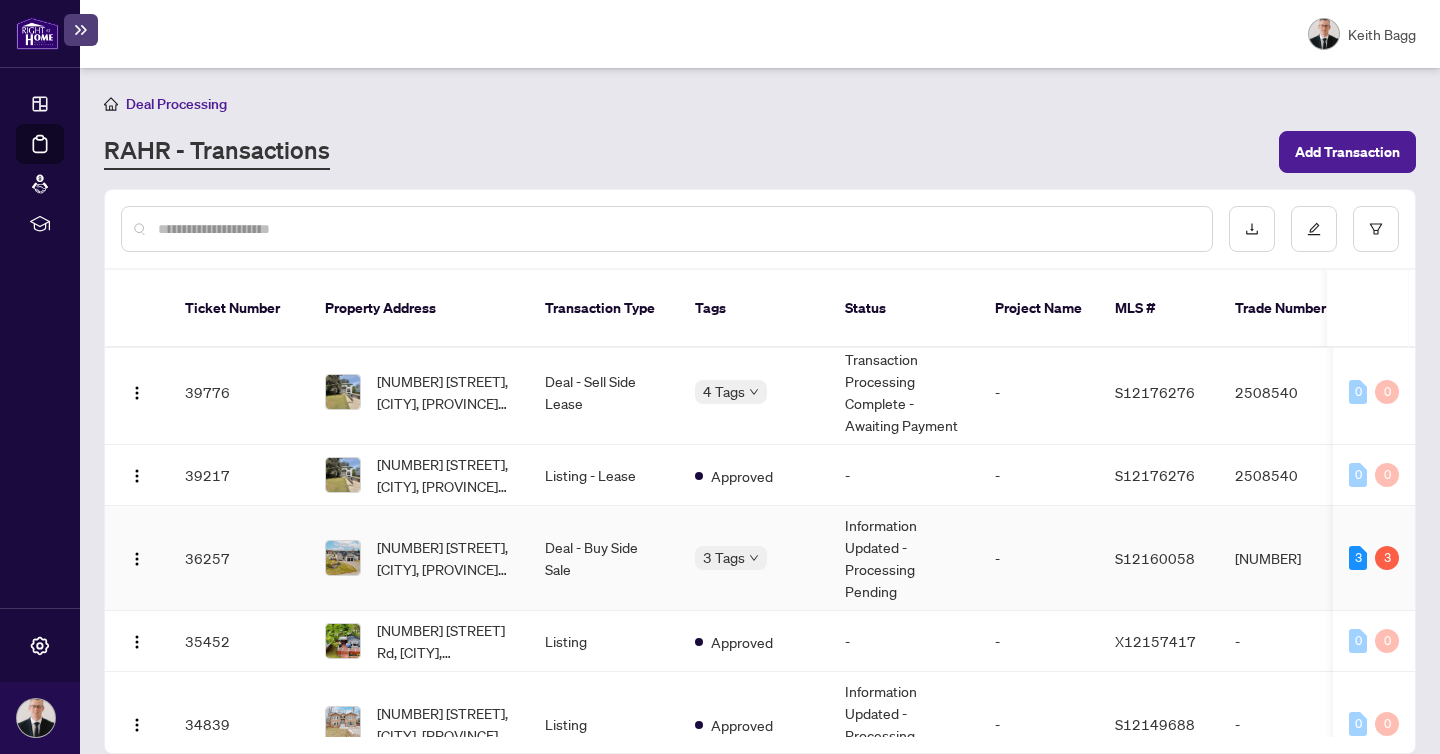 click on "Deal - Buy Side Sale" at bounding box center (604, 558) 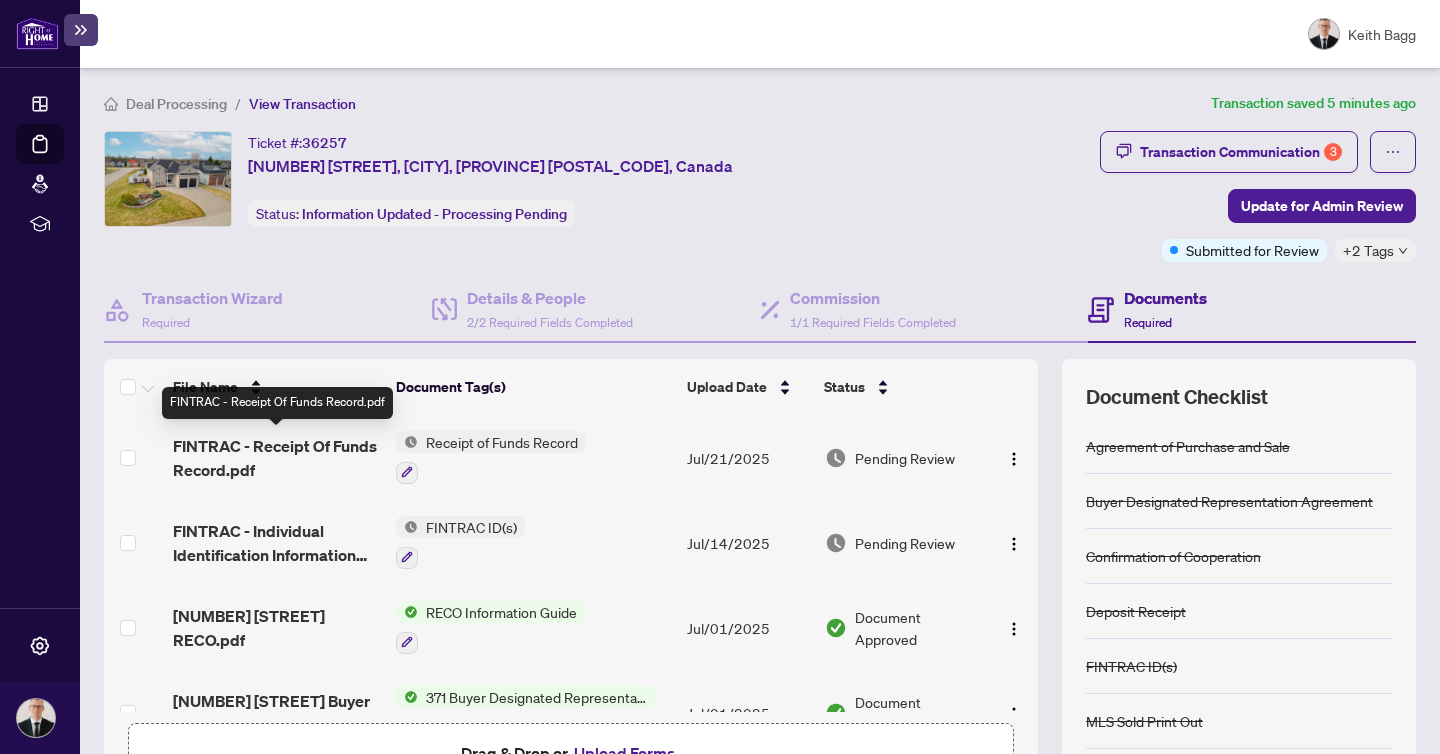 click on "FINTRAC - Receipt Of Funds Record.pdf" at bounding box center [276, 458] 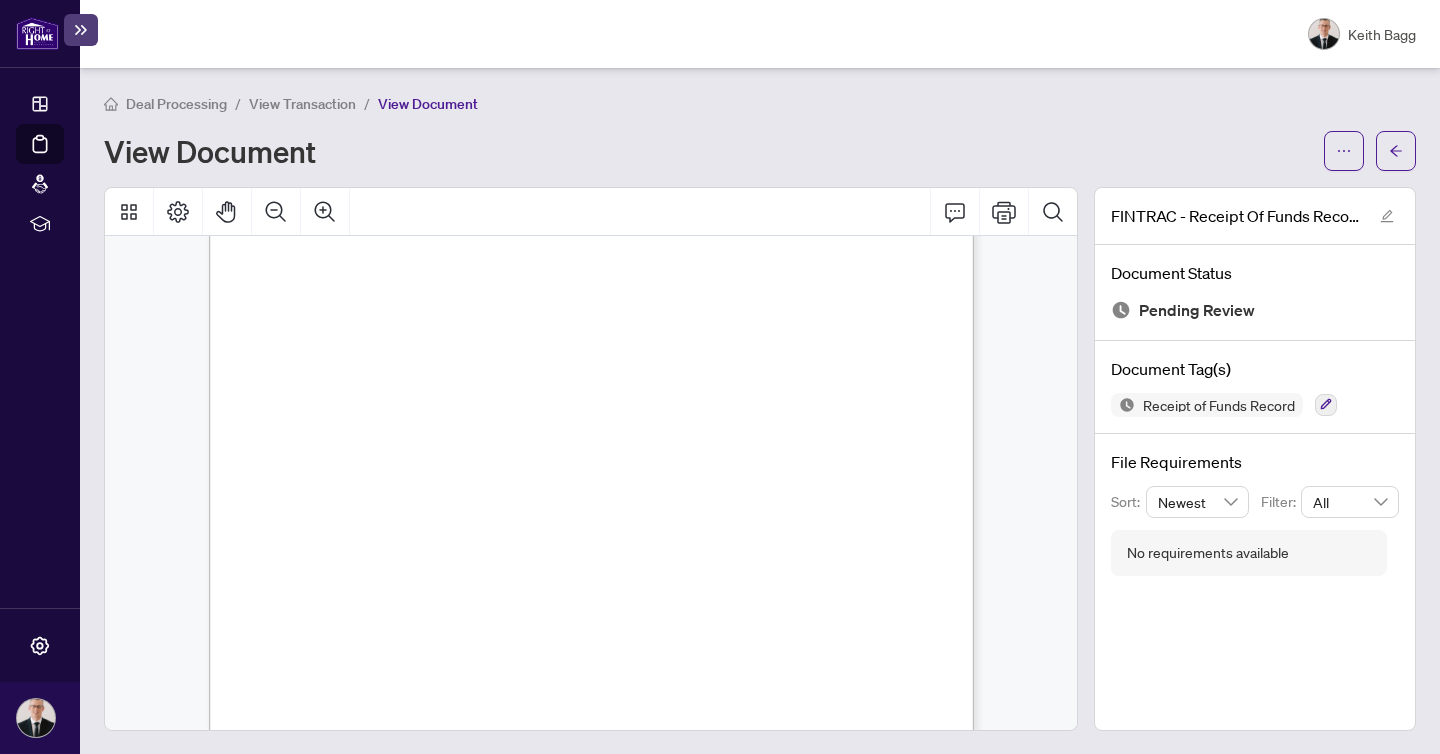 scroll, scrollTop: 253, scrollLeft: 0, axis: vertical 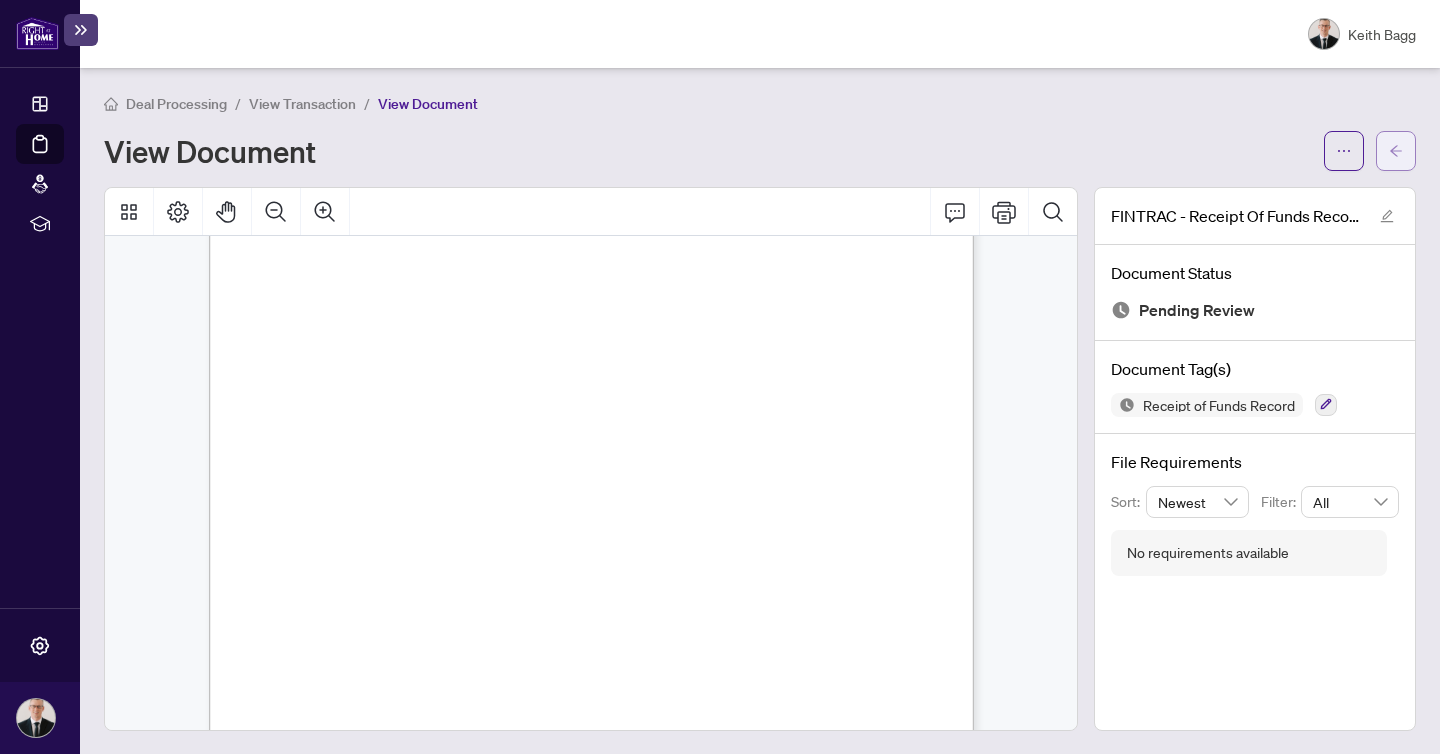 click at bounding box center [1396, 151] 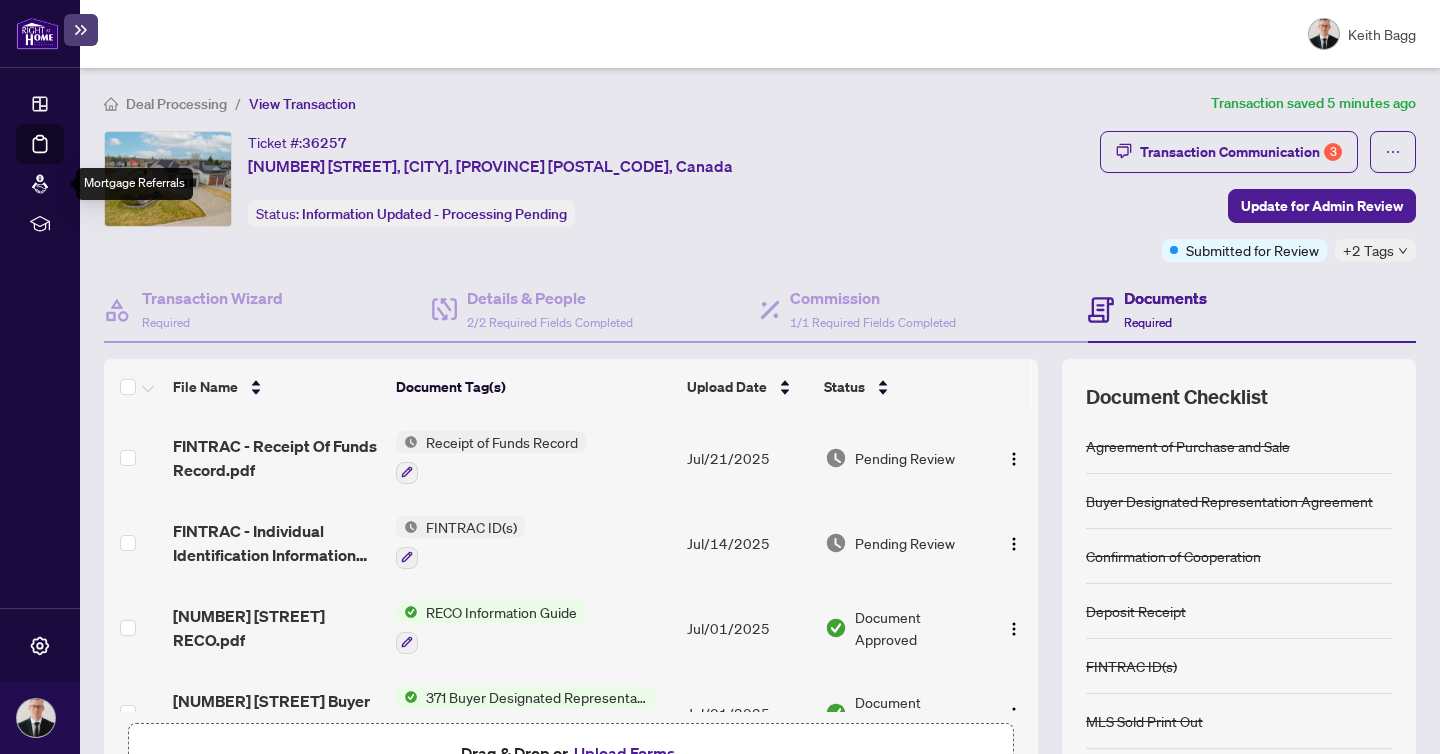 click on "Deal Processing" at bounding box center [63, 158] 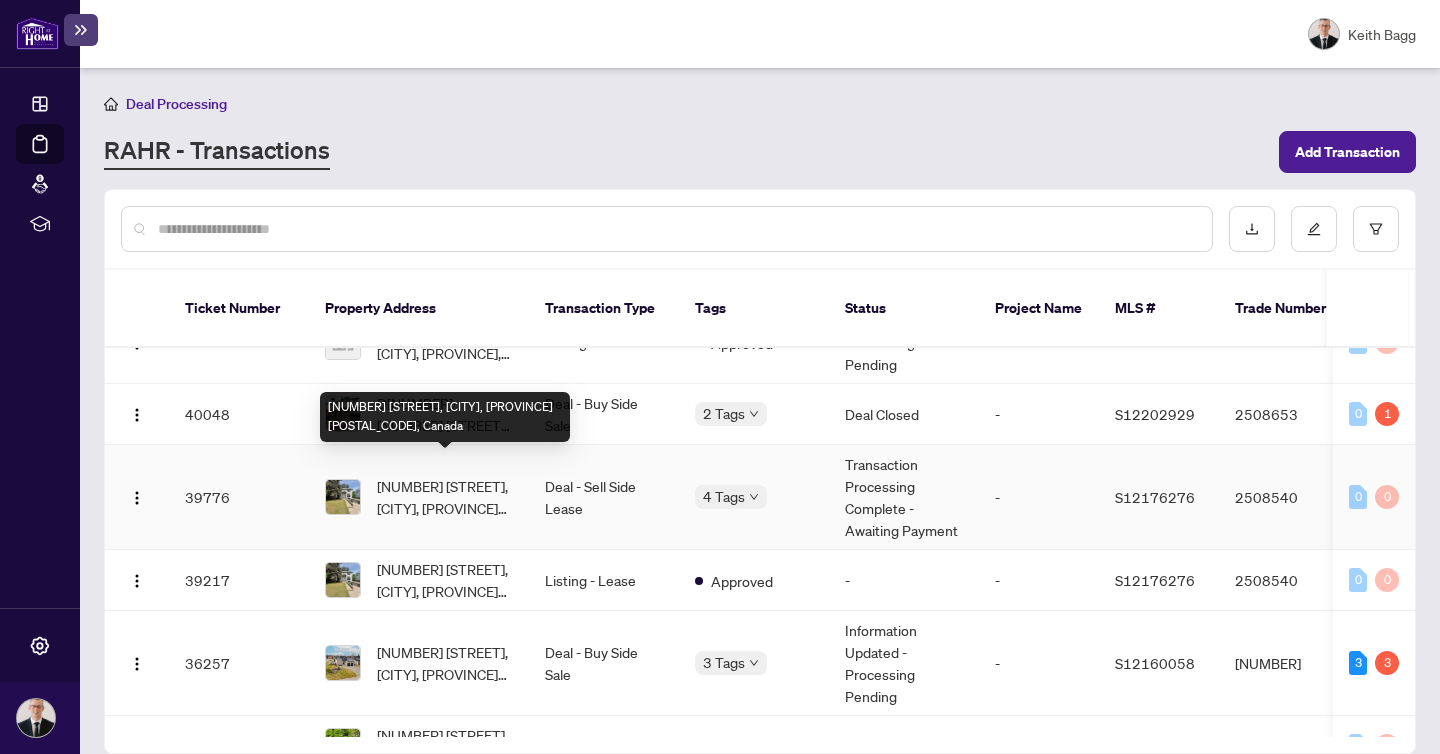 scroll, scrollTop: 45, scrollLeft: 0, axis: vertical 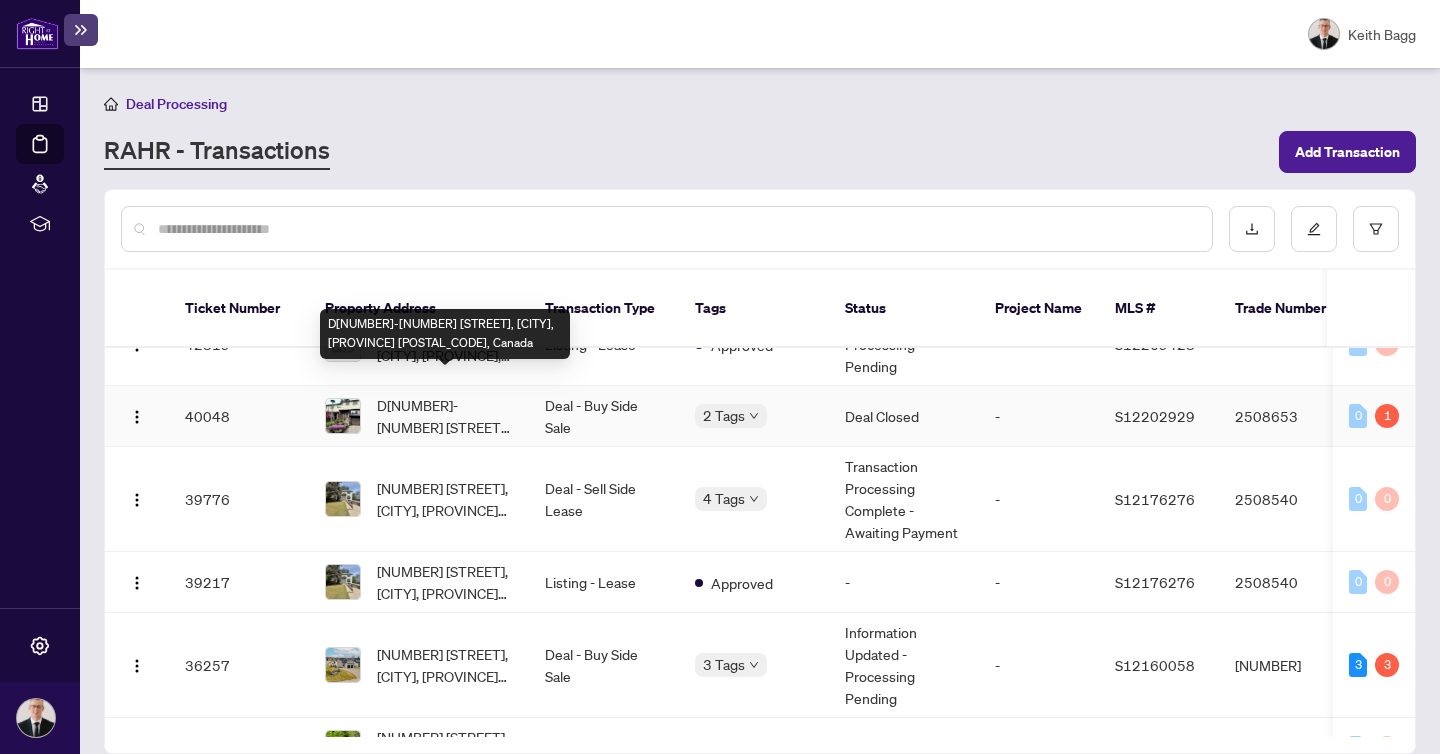 click on "D[NUMBER]-[NUMBER] [STREET], [CITY], [PROVINCE] [POSTAL_CODE], Canada" at bounding box center [445, 416] 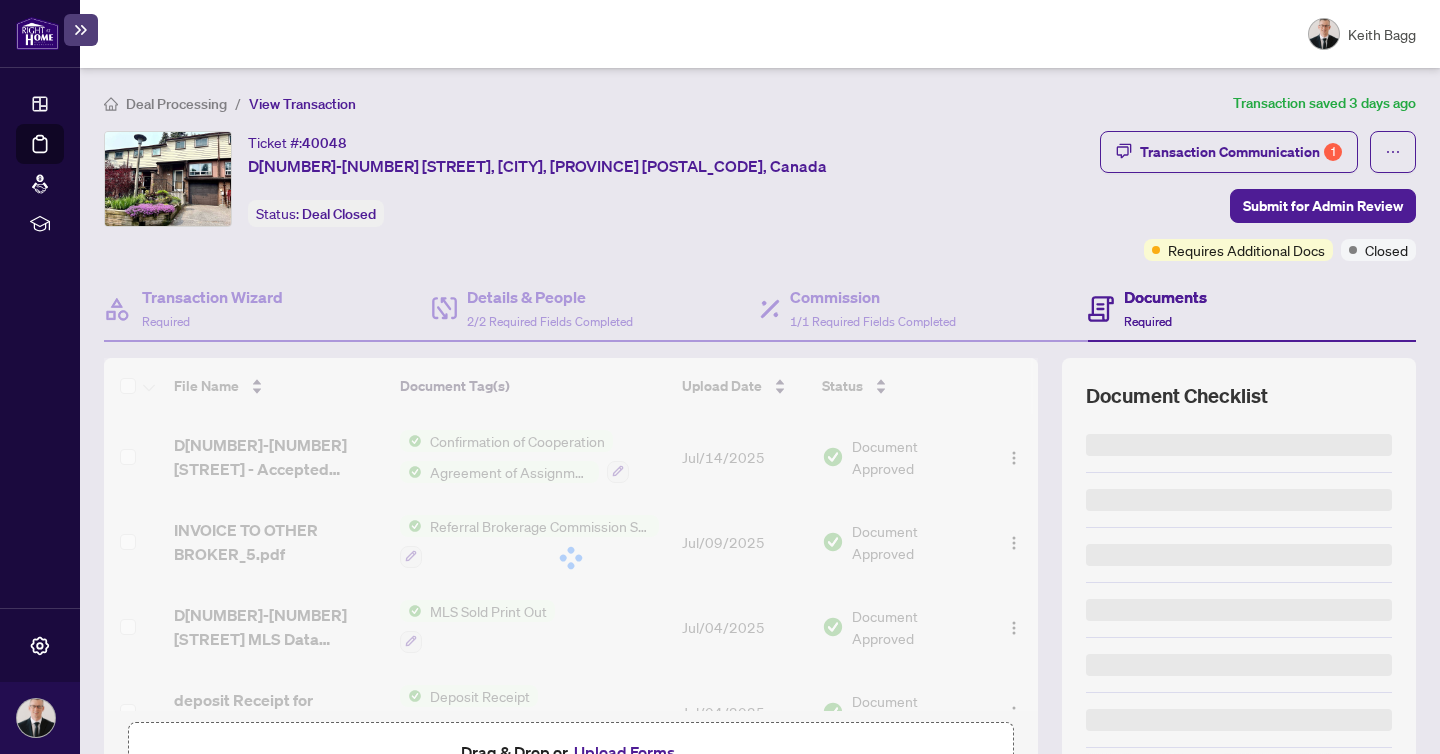 click at bounding box center (571, 558) 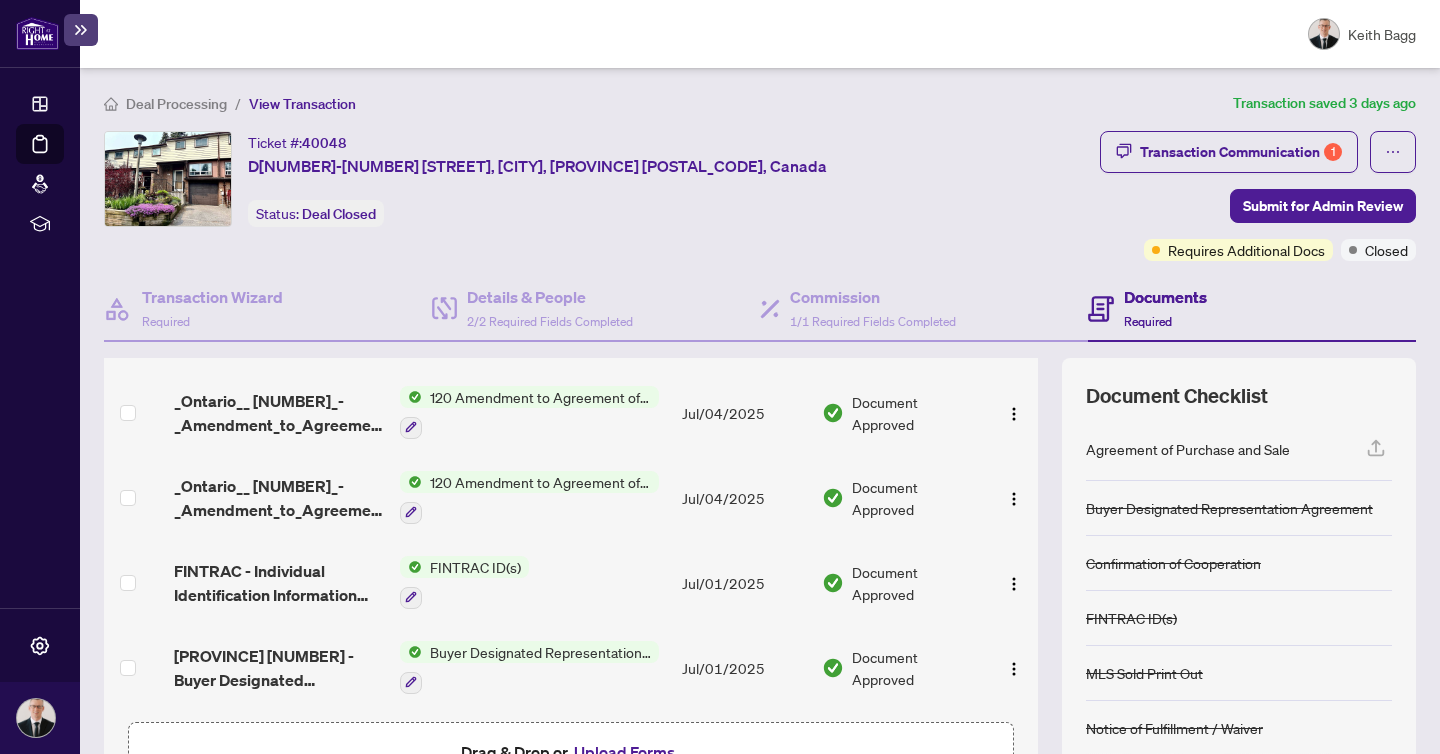 scroll, scrollTop: 560, scrollLeft: 0, axis: vertical 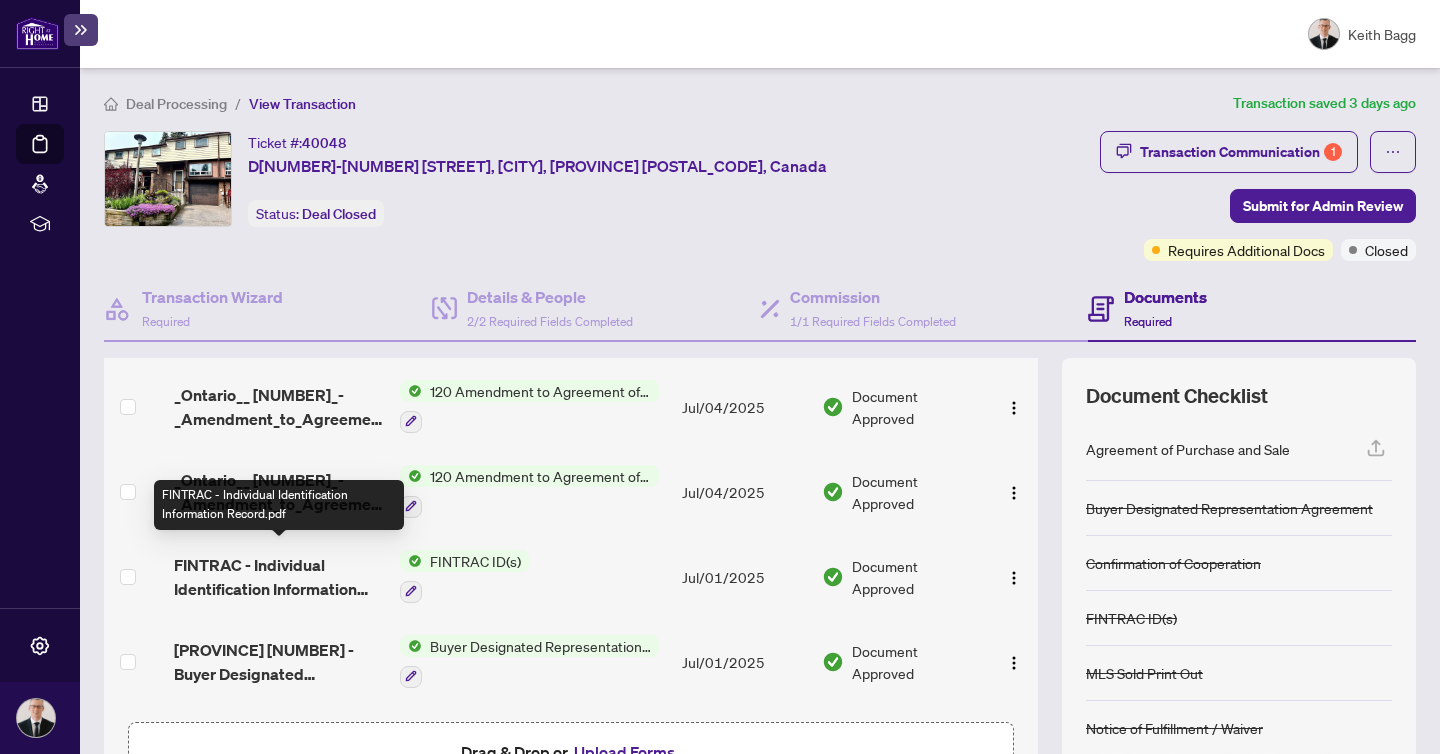 click on "FINTRAC - Individual Identification Information Record.pdf" at bounding box center (279, 577) 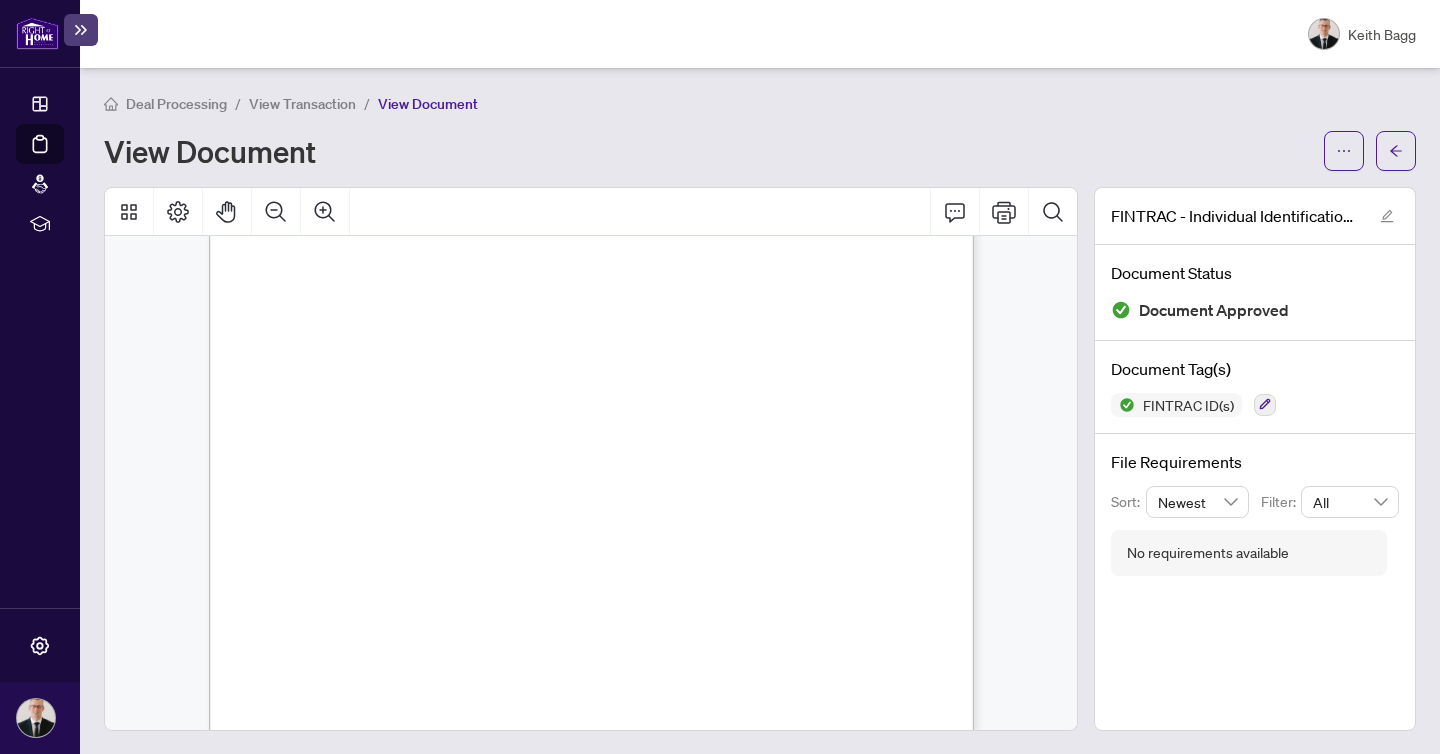 scroll, scrollTop: 198, scrollLeft: 0, axis: vertical 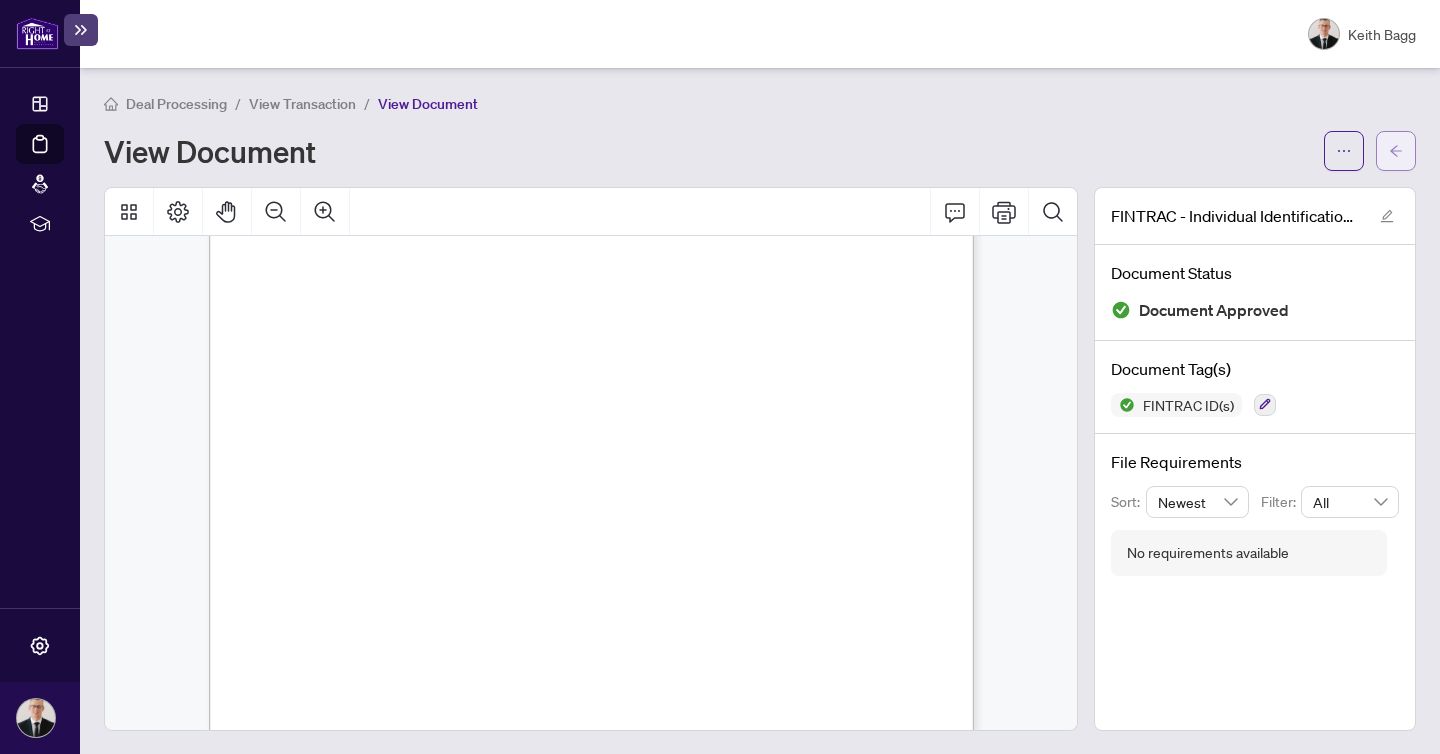 click at bounding box center (1396, 151) 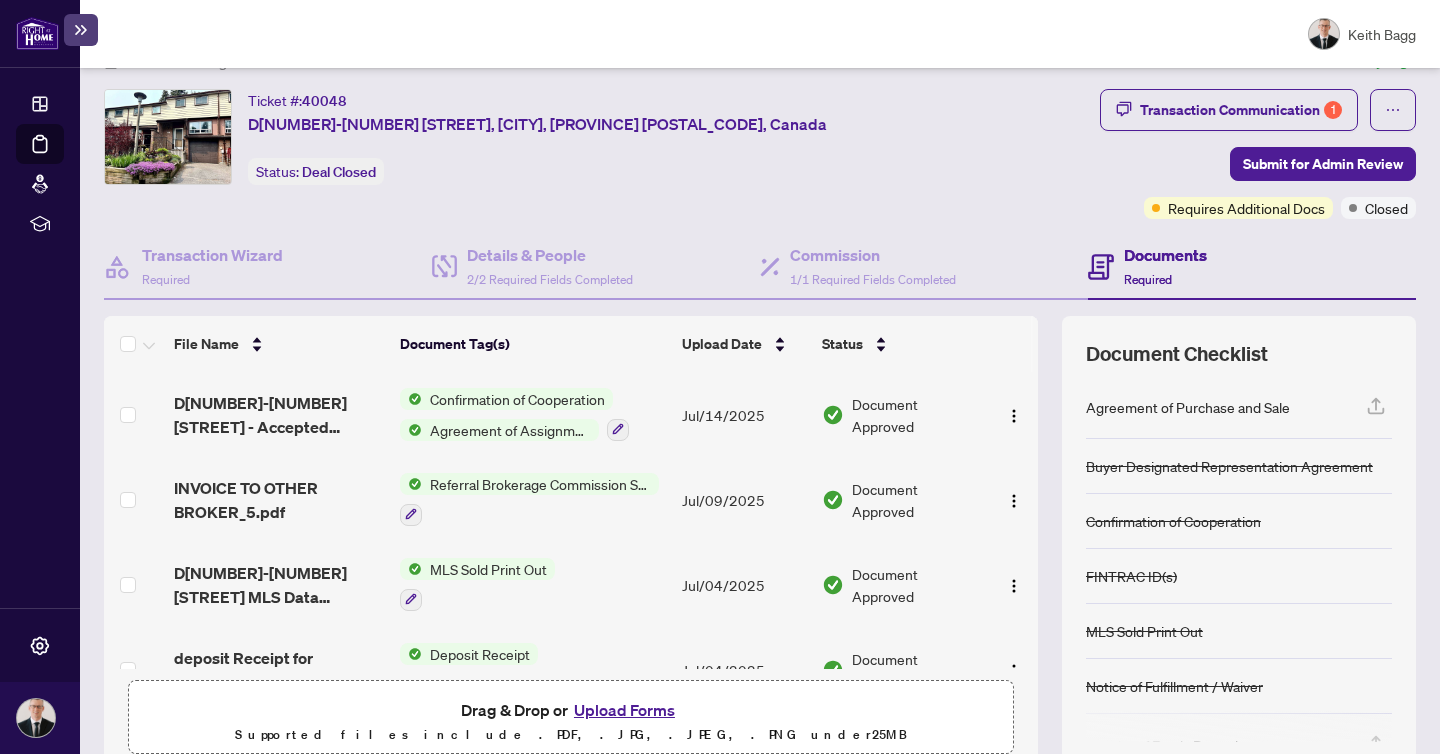 scroll, scrollTop: 47, scrollLeft: 0, axis: vertical 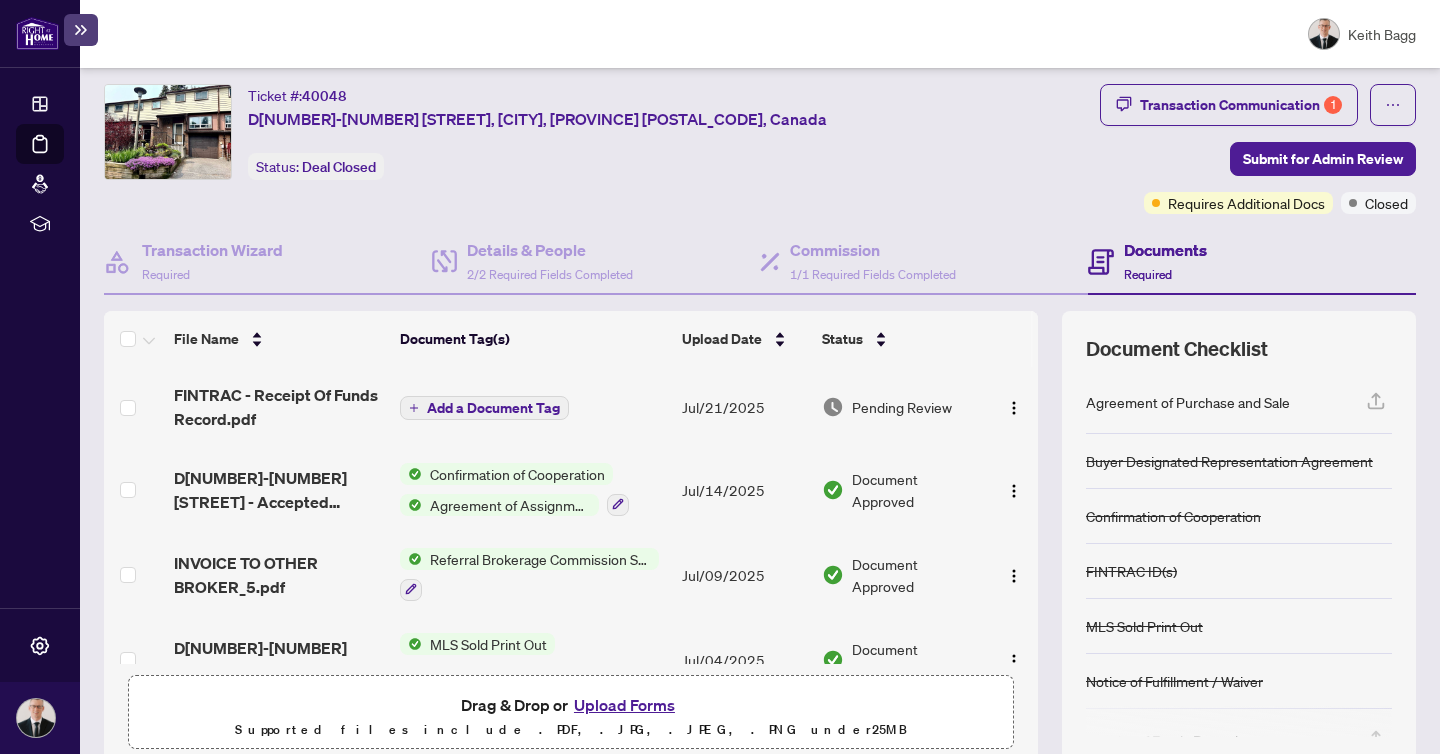 click on "Add a Document Tag" at bounding box center (493, 408) 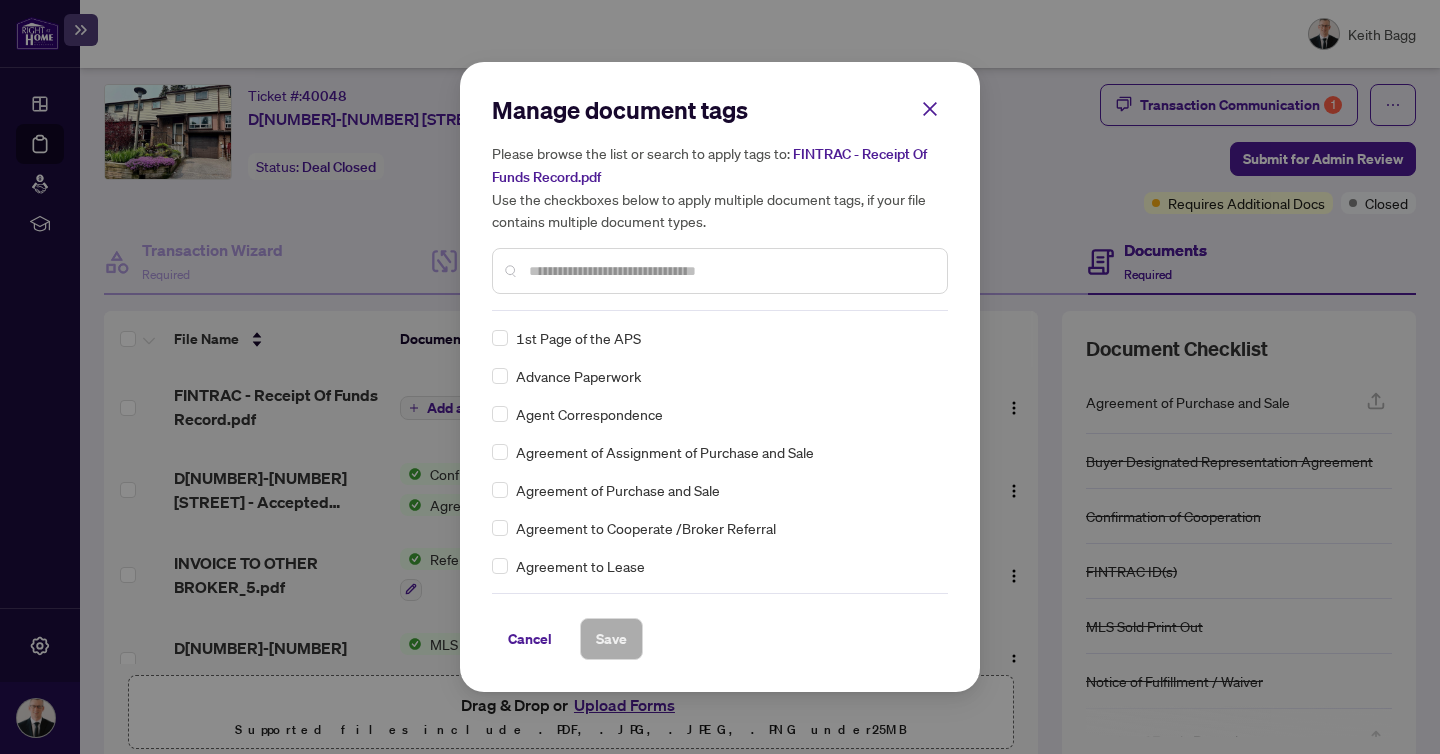 click at bounding box center [720, 271] 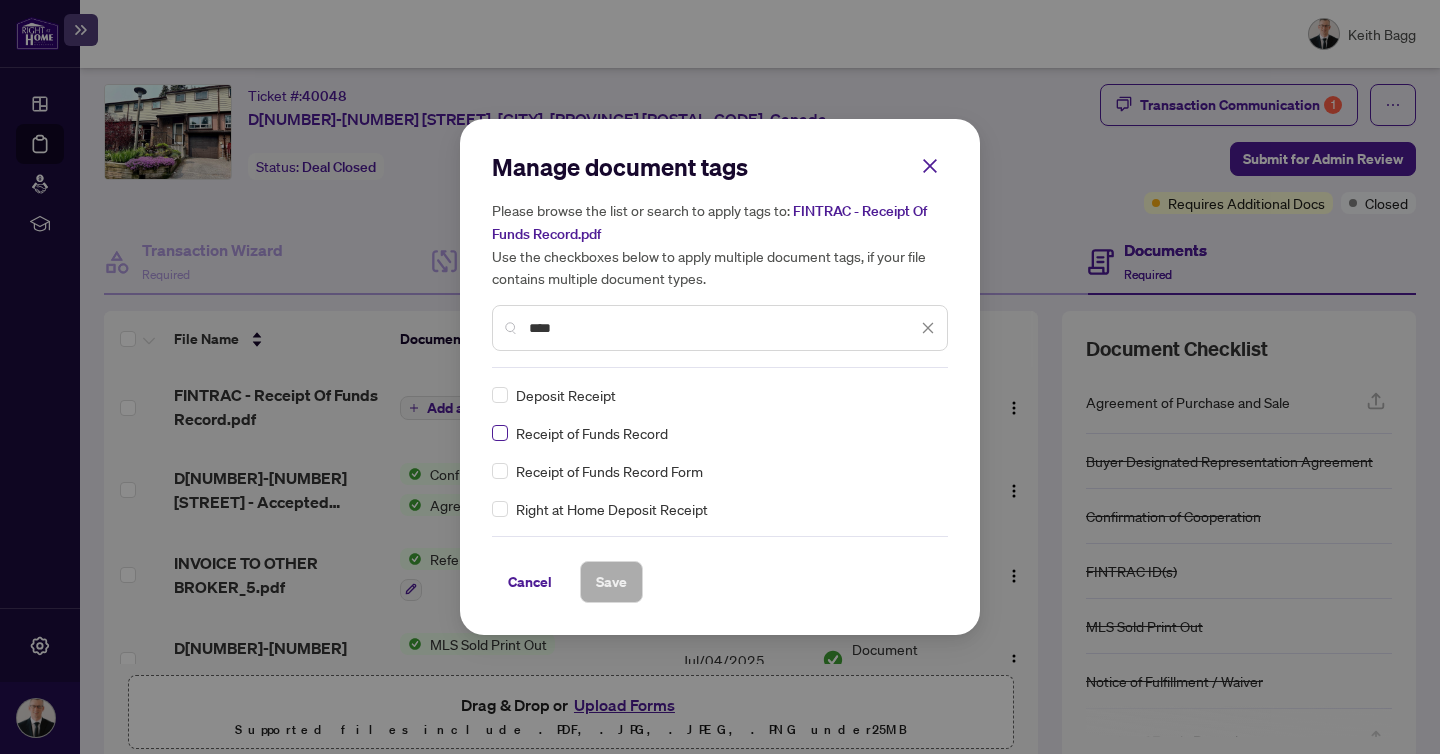 type on "****" 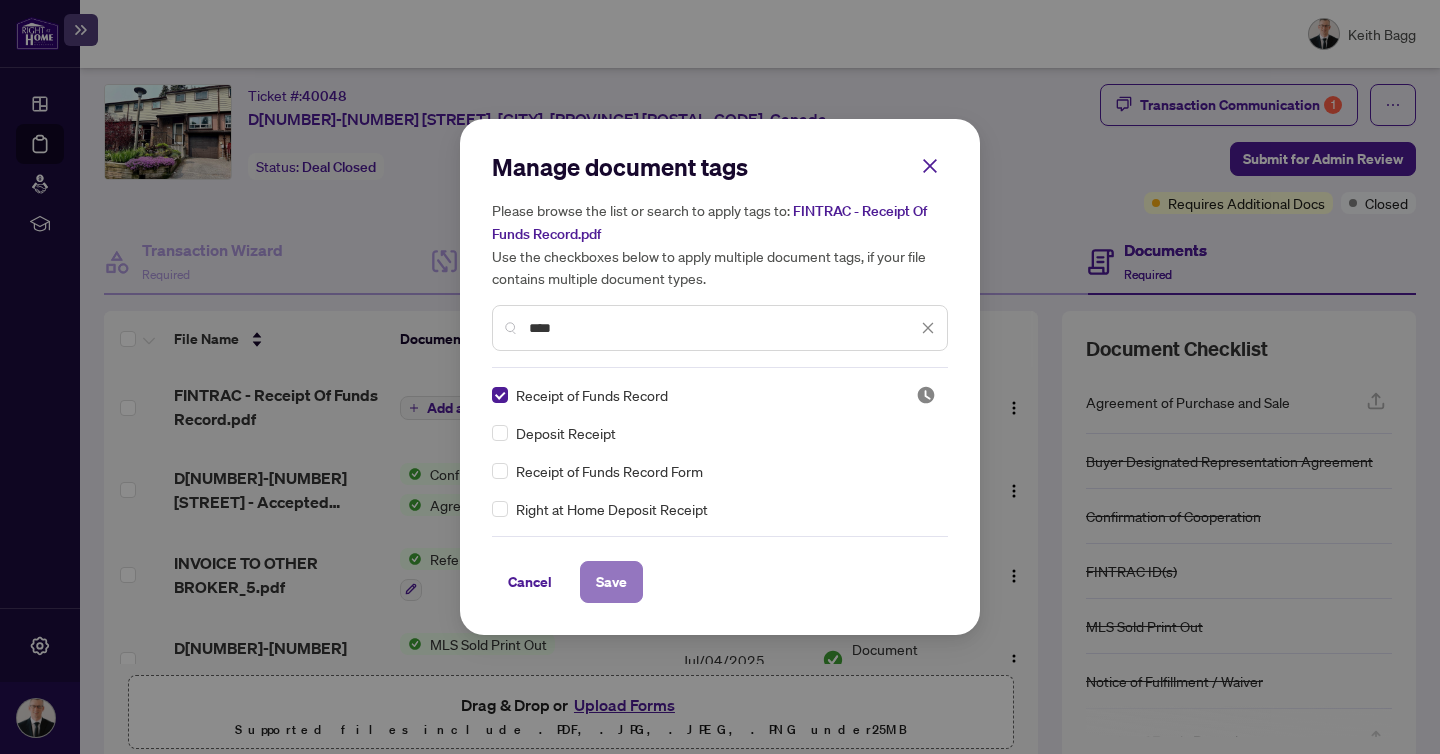 click on "Save" at bounding box center (611, 582) 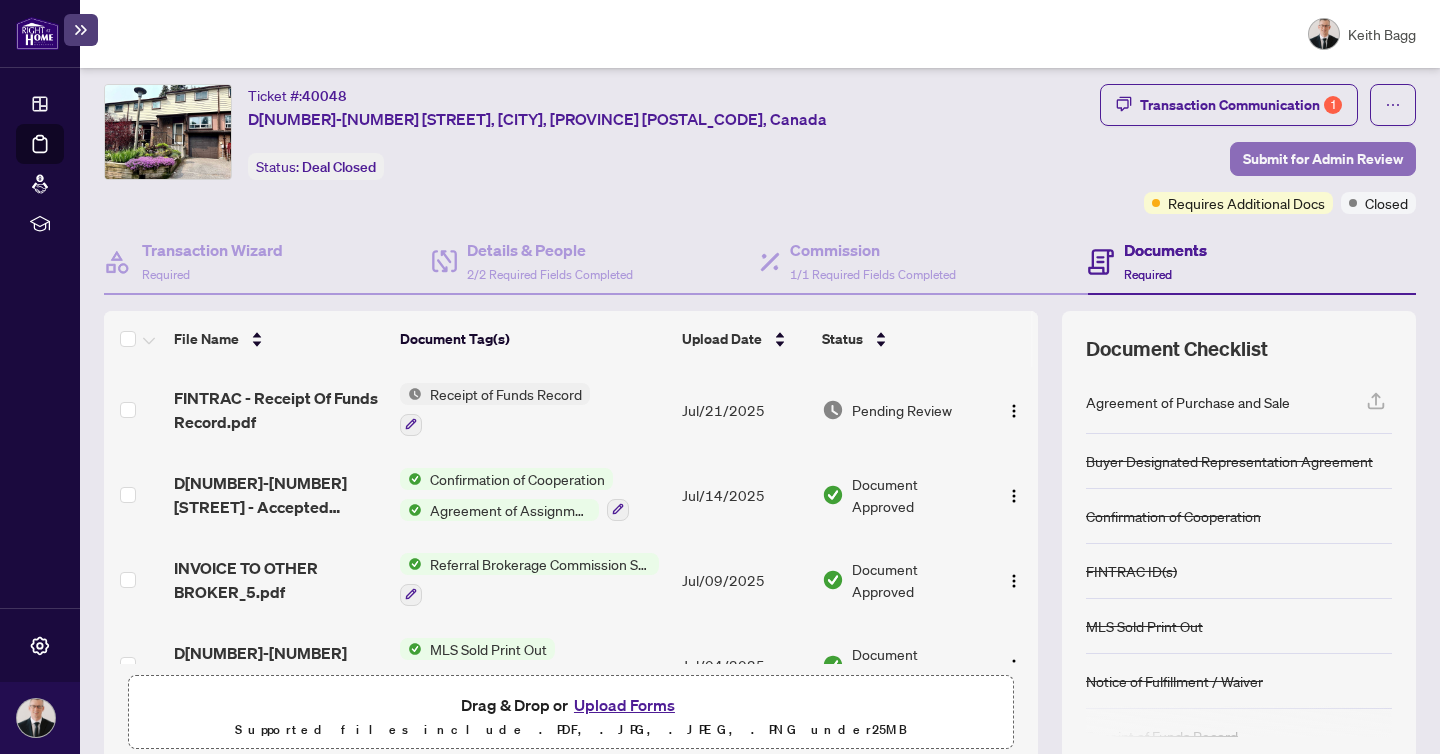 click on "Submit for Admin Review" at bounding box center (1323, 159) 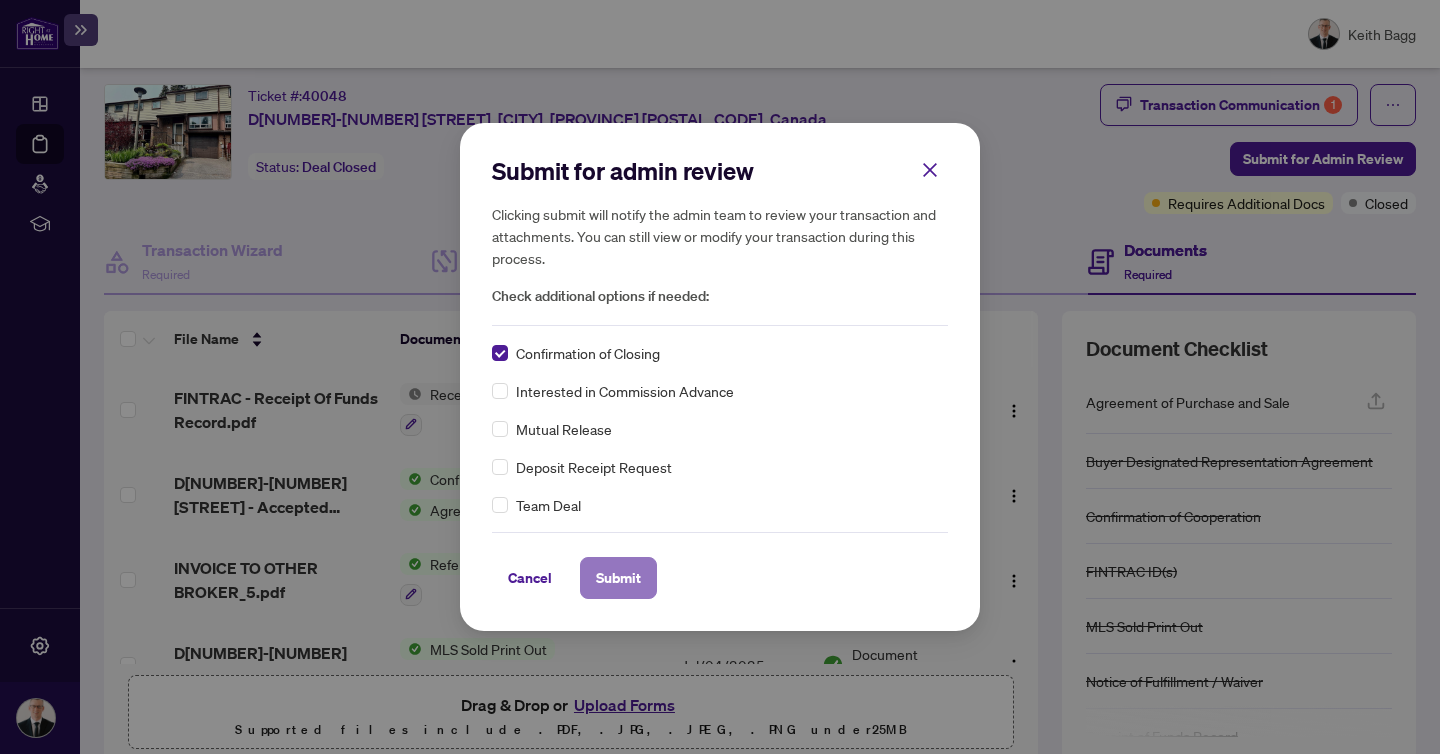 click on "Submit" at bounding box center [618, 578] 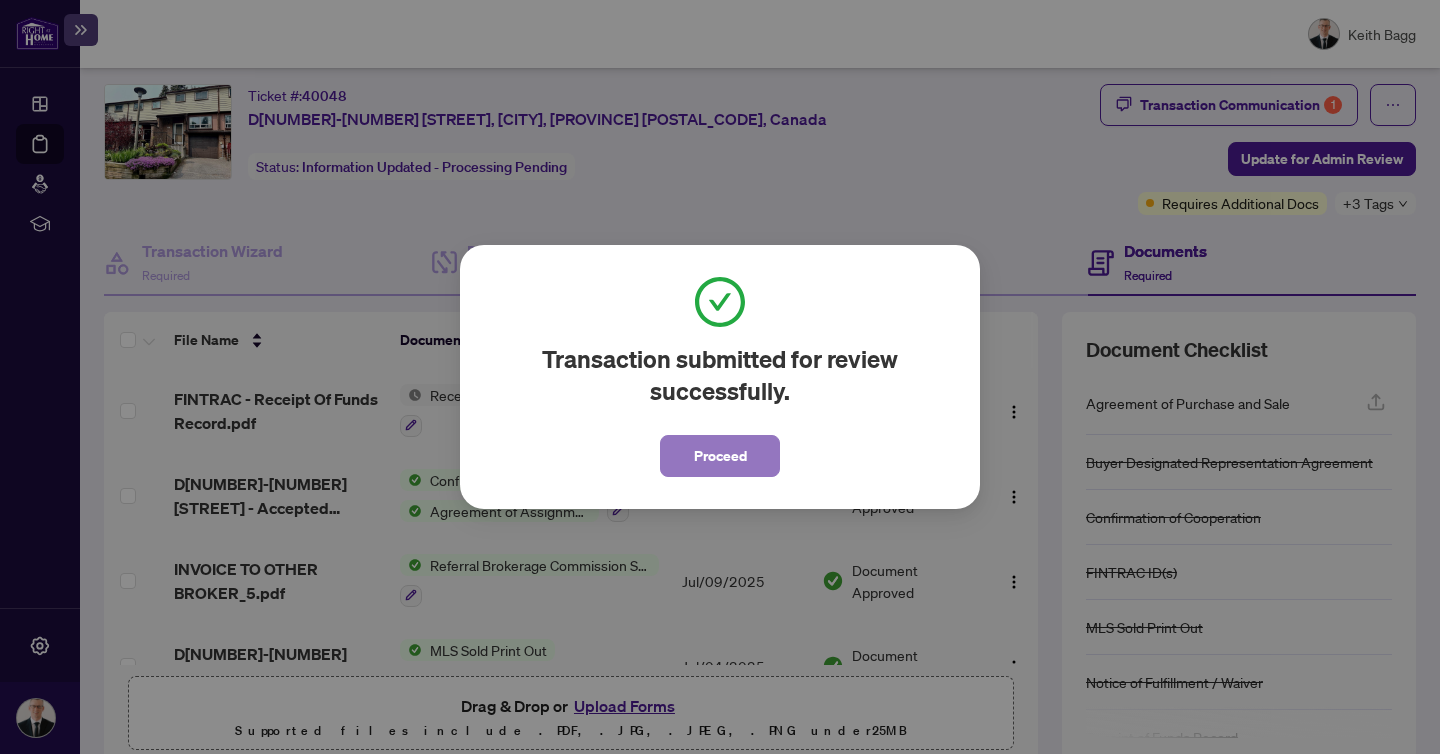 click on "Proceed" at bounding box center (720, 456) 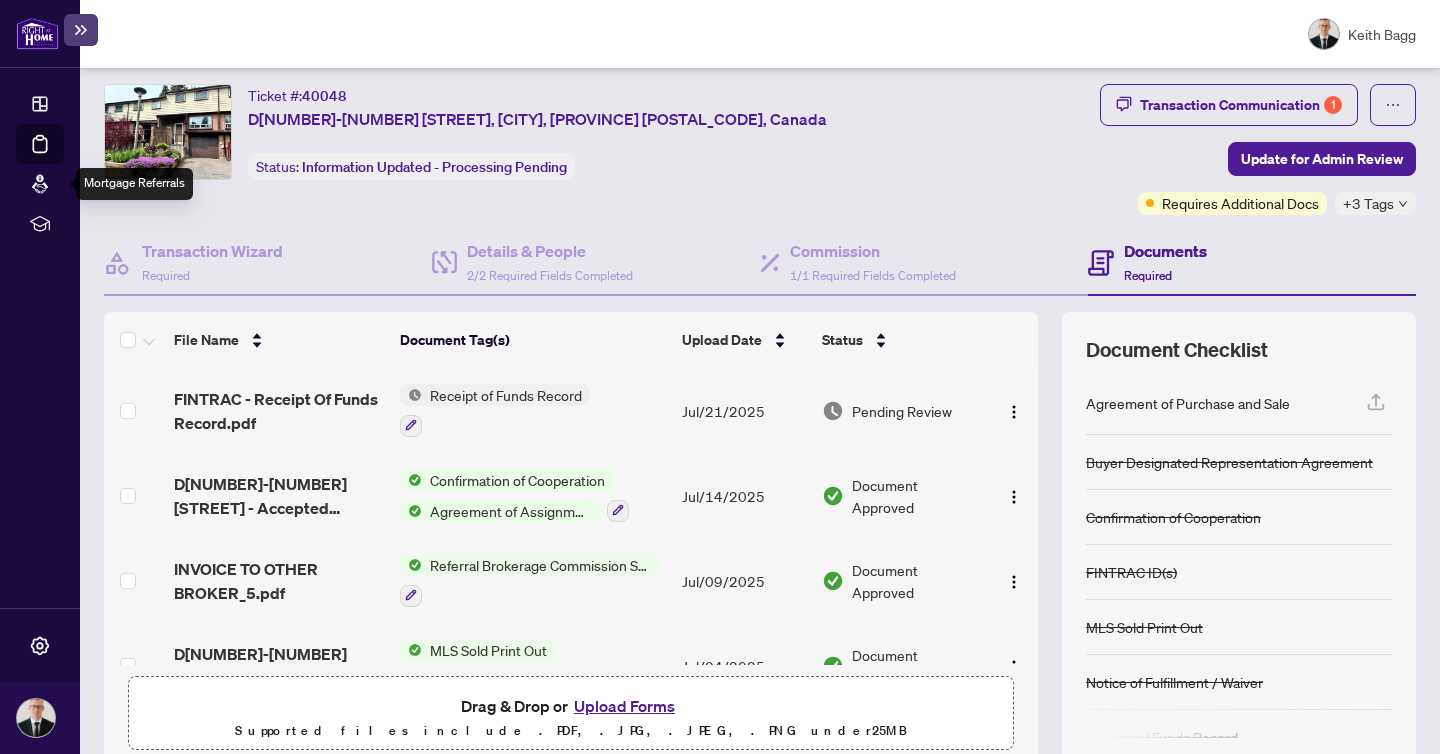 click on "Deal Processing" at bounding box center (63, 158) 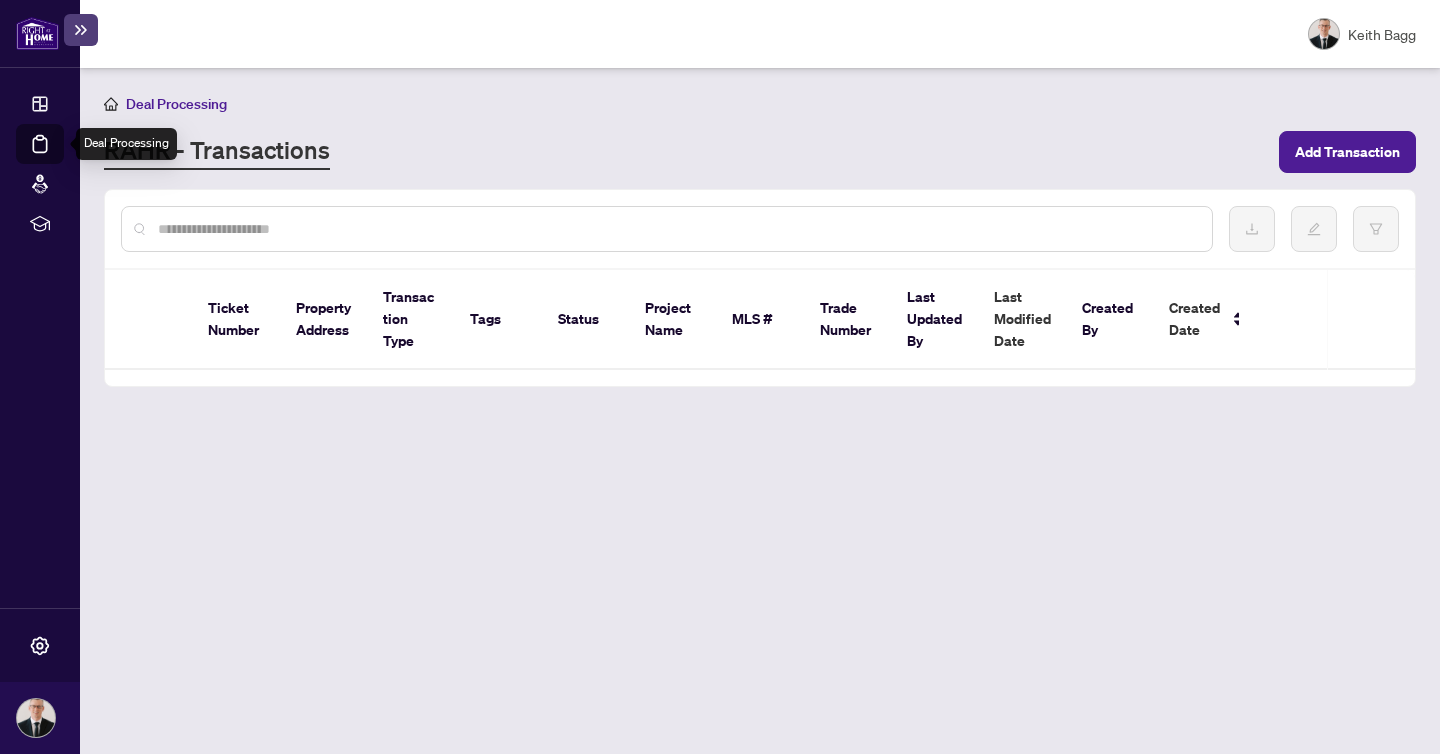 scroll, scrollTop: 0, scrollLeft: 0, axis: both 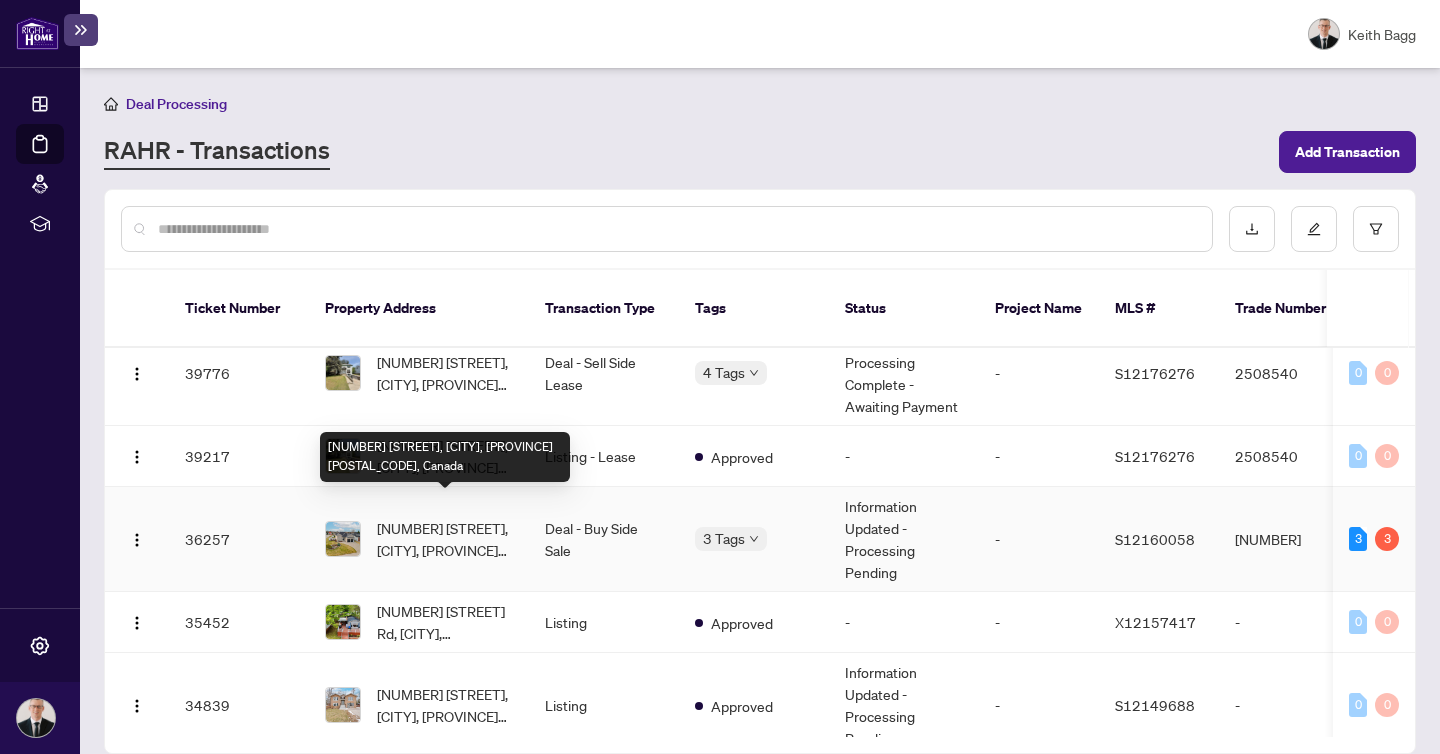 click on "[NUMBER] [STREET], [CITY], [PROVINCE] [POSTAL_CODE], Canada" at bounding box center (445, 539) 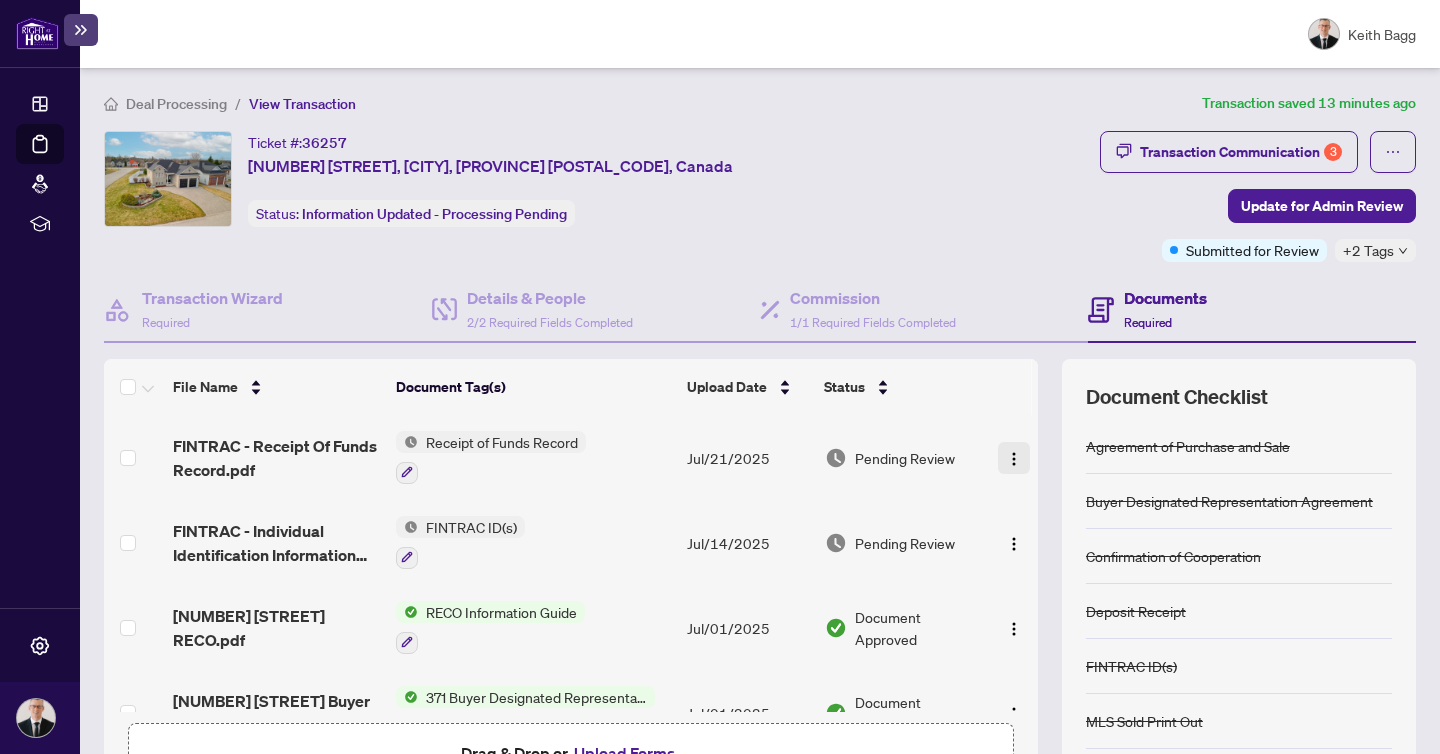 click at bounding box center [1014, 459] 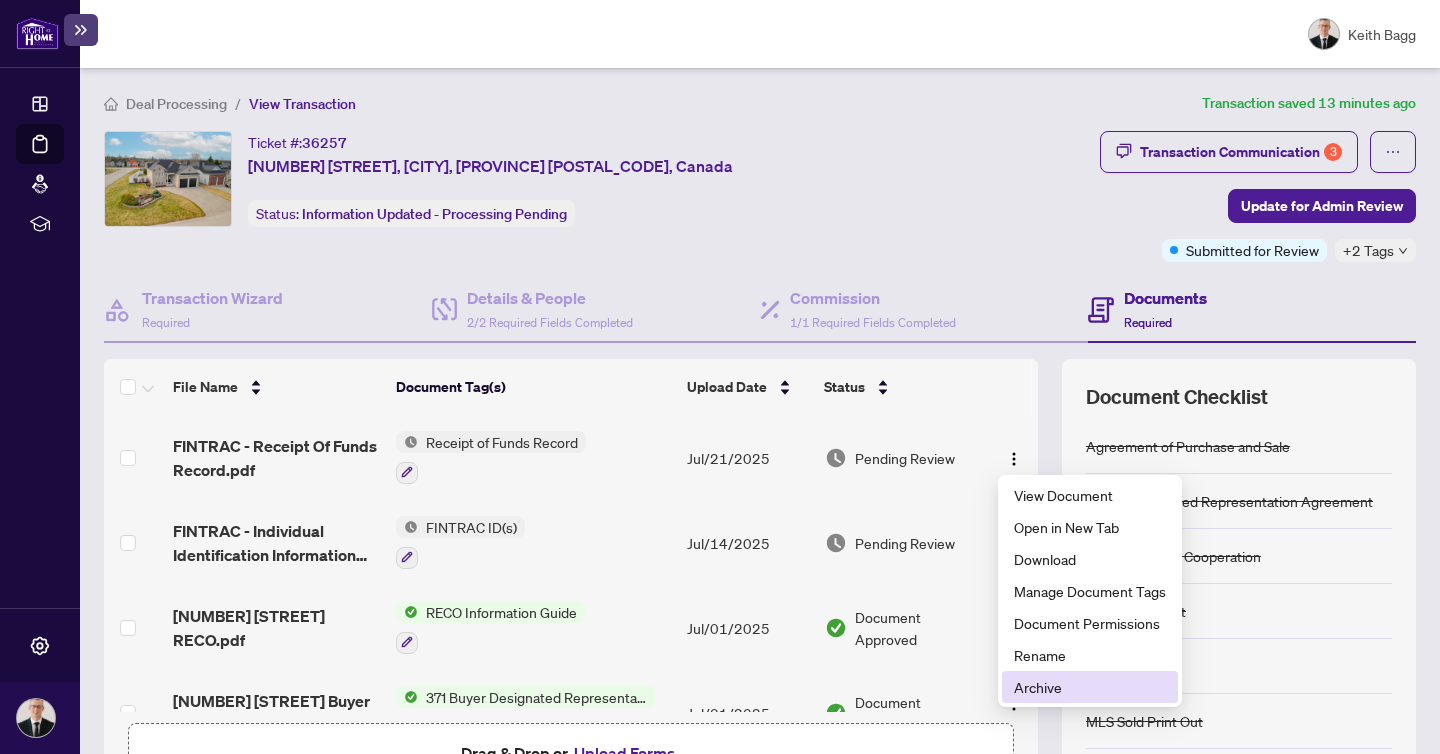 click on "Archive" at bounding box center [1090, 687] 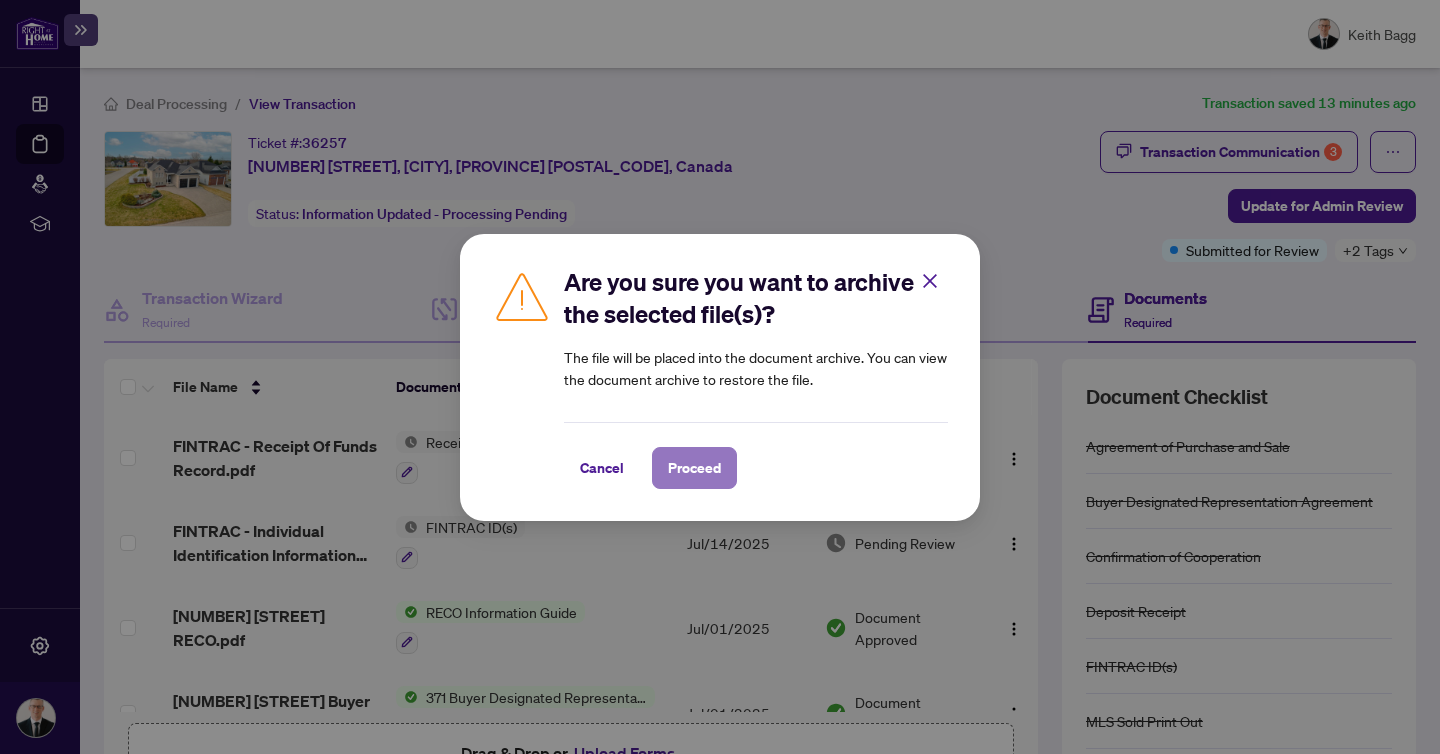 click on "Proceed" at bounding box center [694, 468] 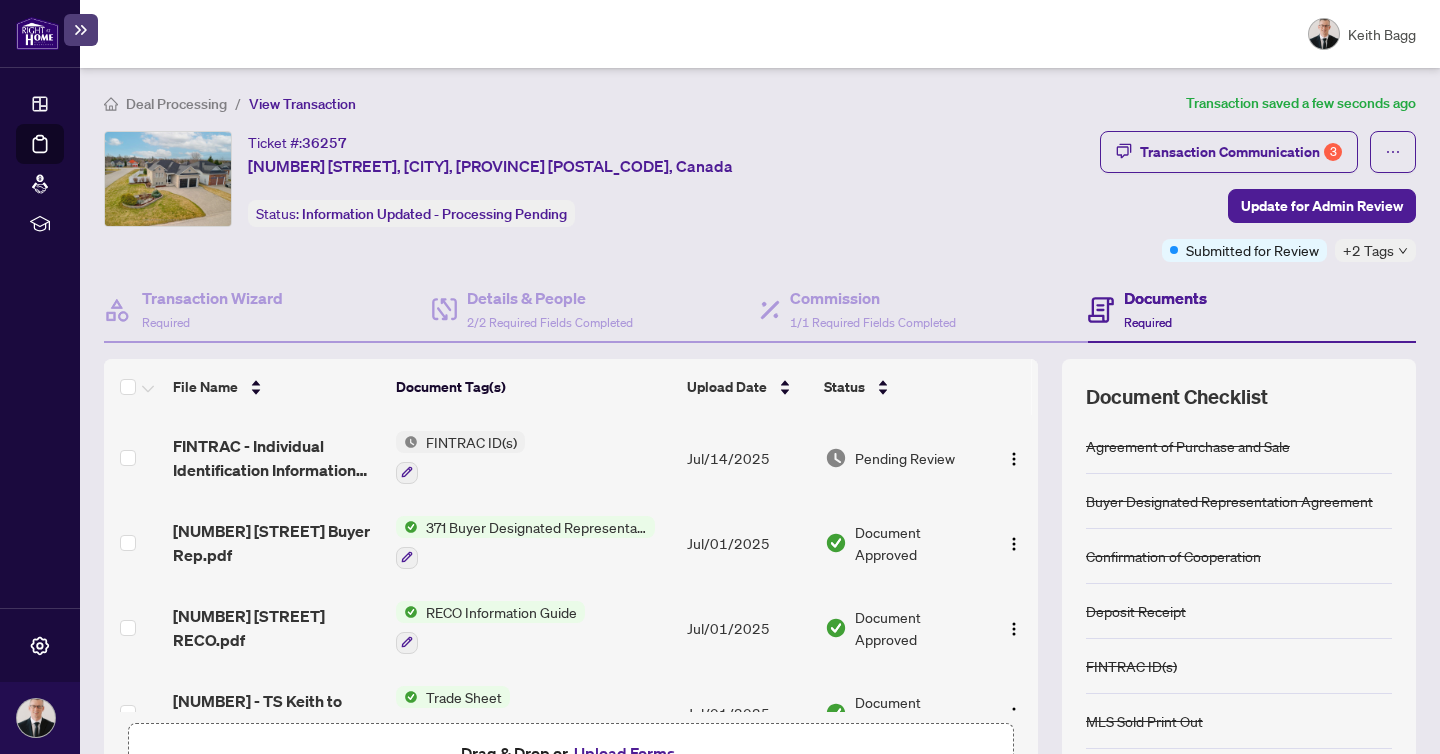 scroll, scrollTop: 2, scrollLeft: 0, axis: vertical 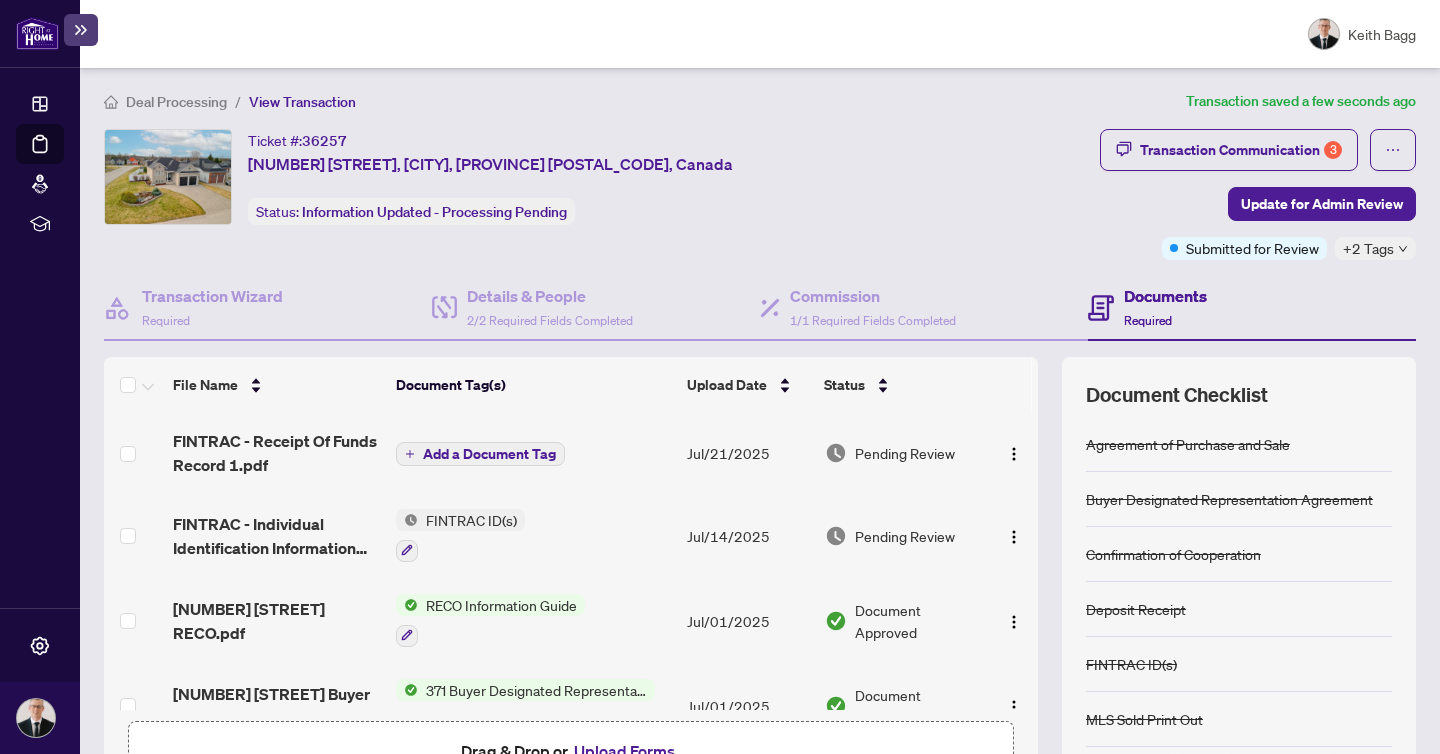 click on "Add a Document Tag" at bounding box center [489, 454] 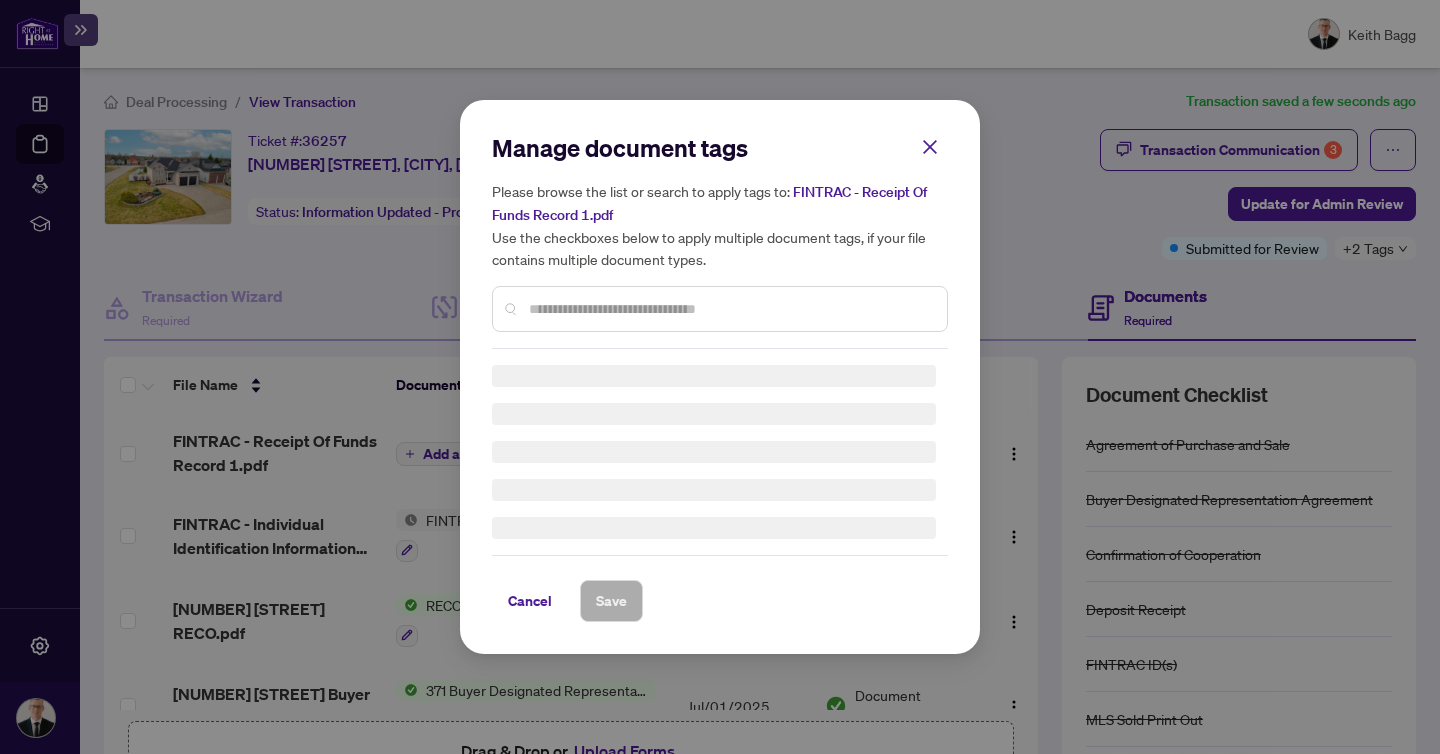 click on "Manage document tags Please browse the list or search to apply tags to:   FINTRAC - Receipt Of Funds Record [NUMBER].pdf   Use the checkboxes below to apply multiple document tags, if your file contains multiple document types." at bounding box center (720, 240) 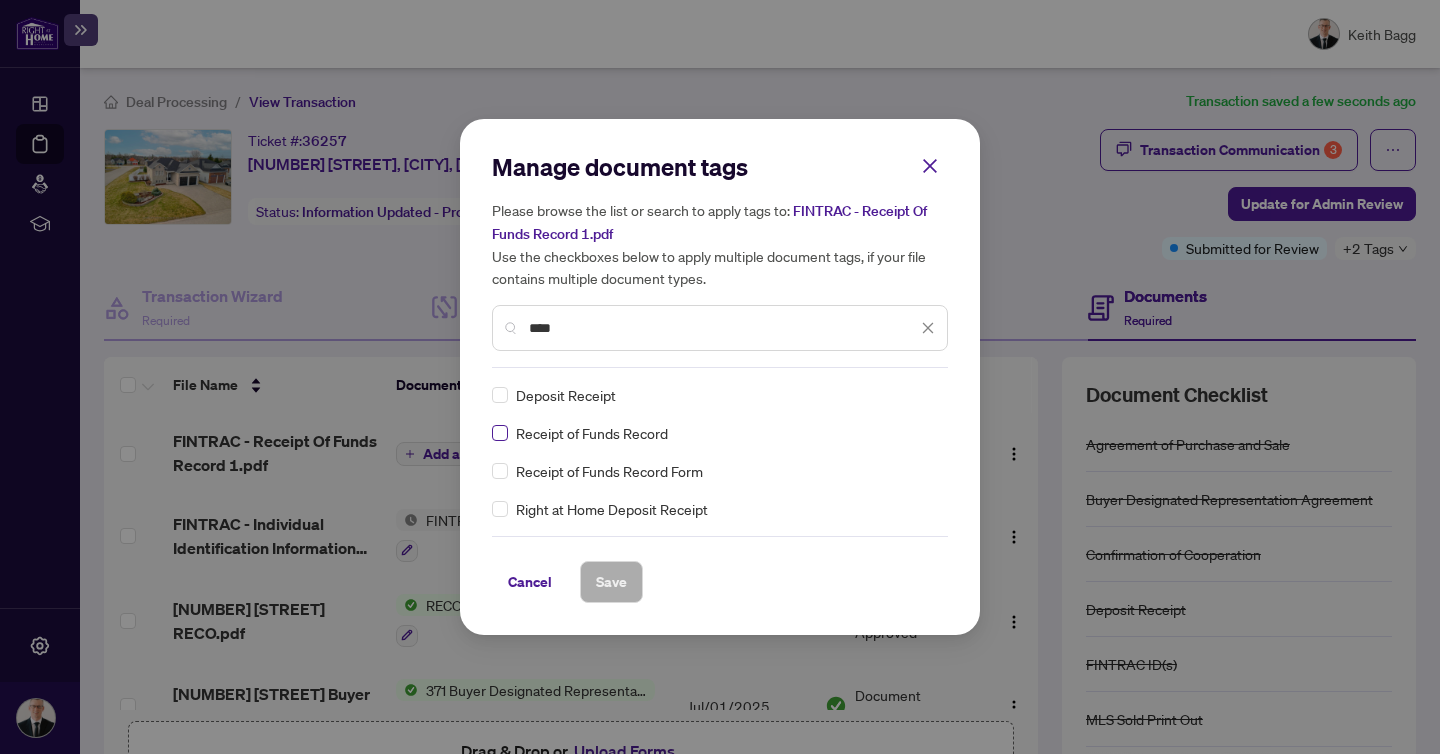 type on "****" 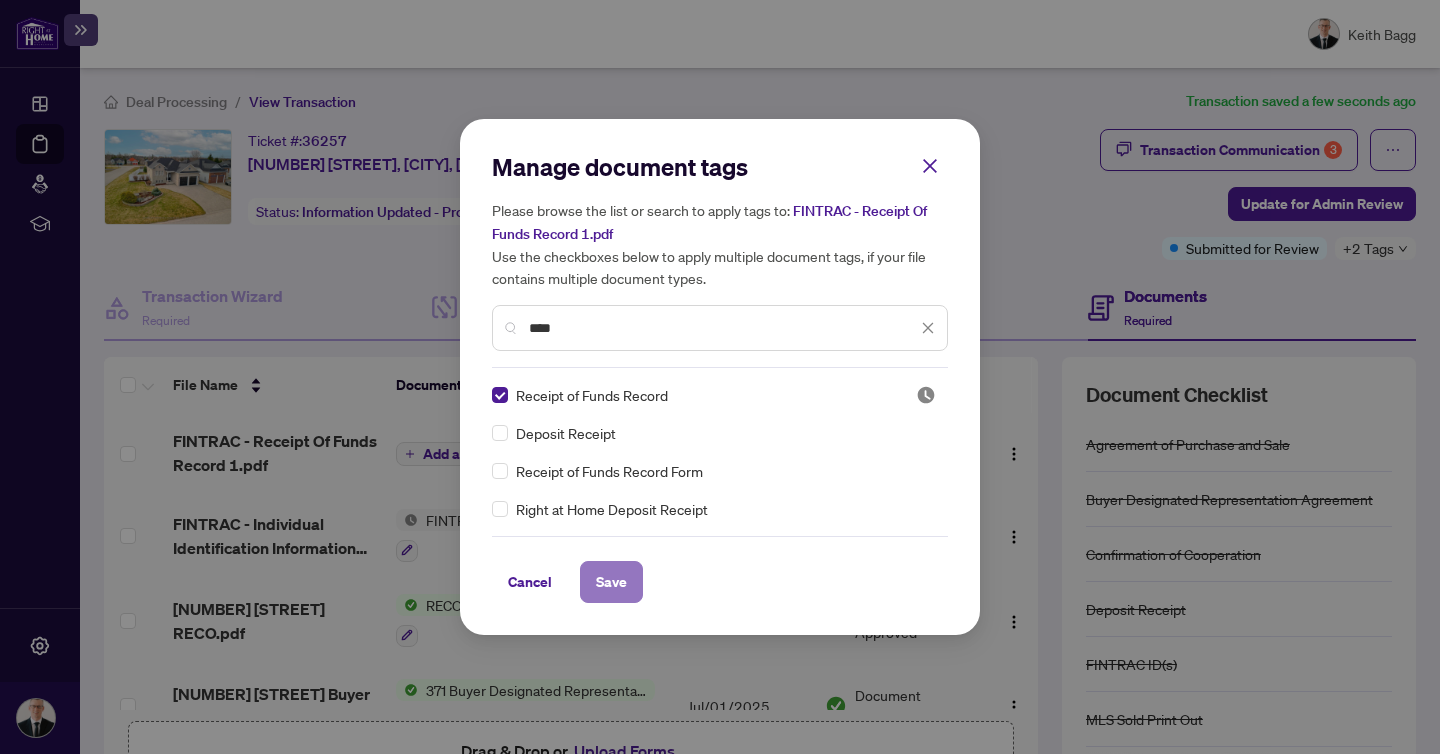 click on "Save" at bounding box center (611, 582) 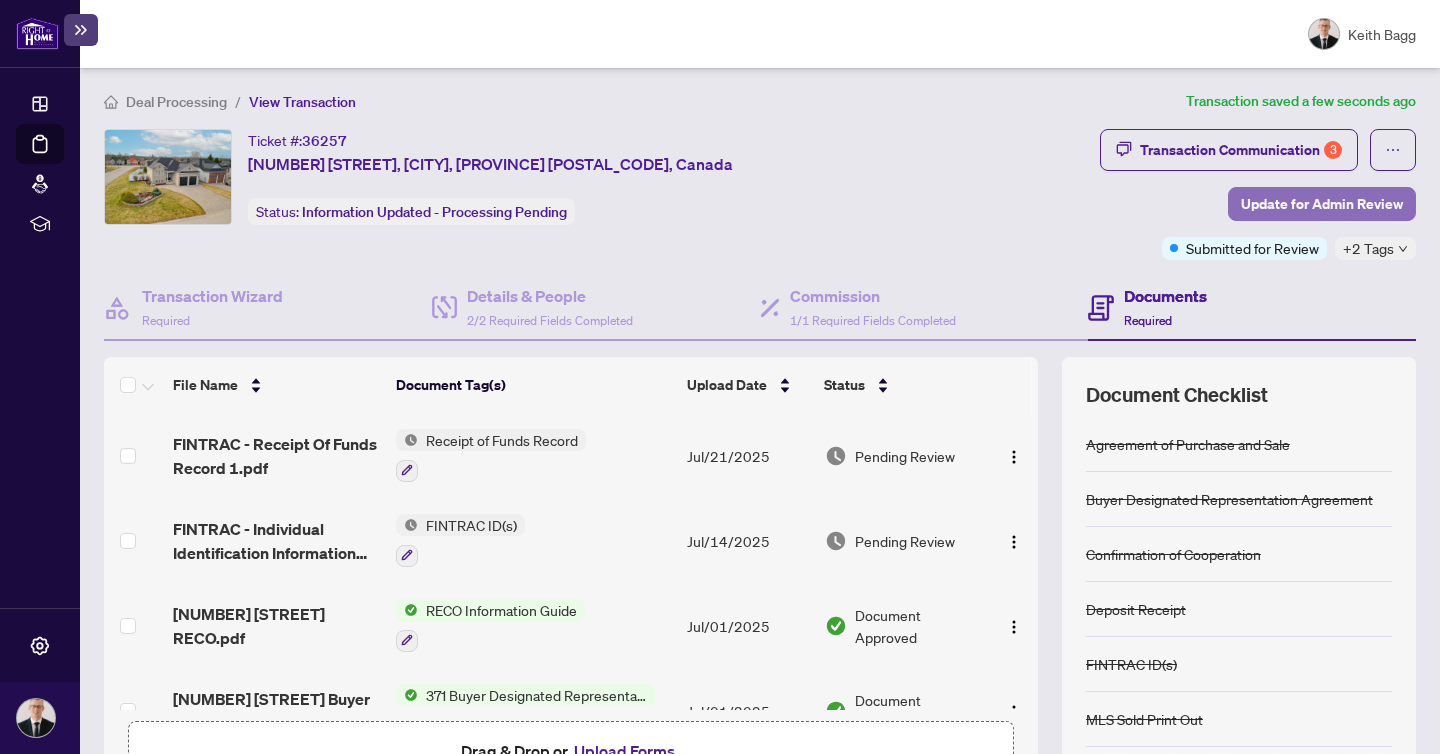 click on "Update for Admin Review" at bounding box center [1322, 204] 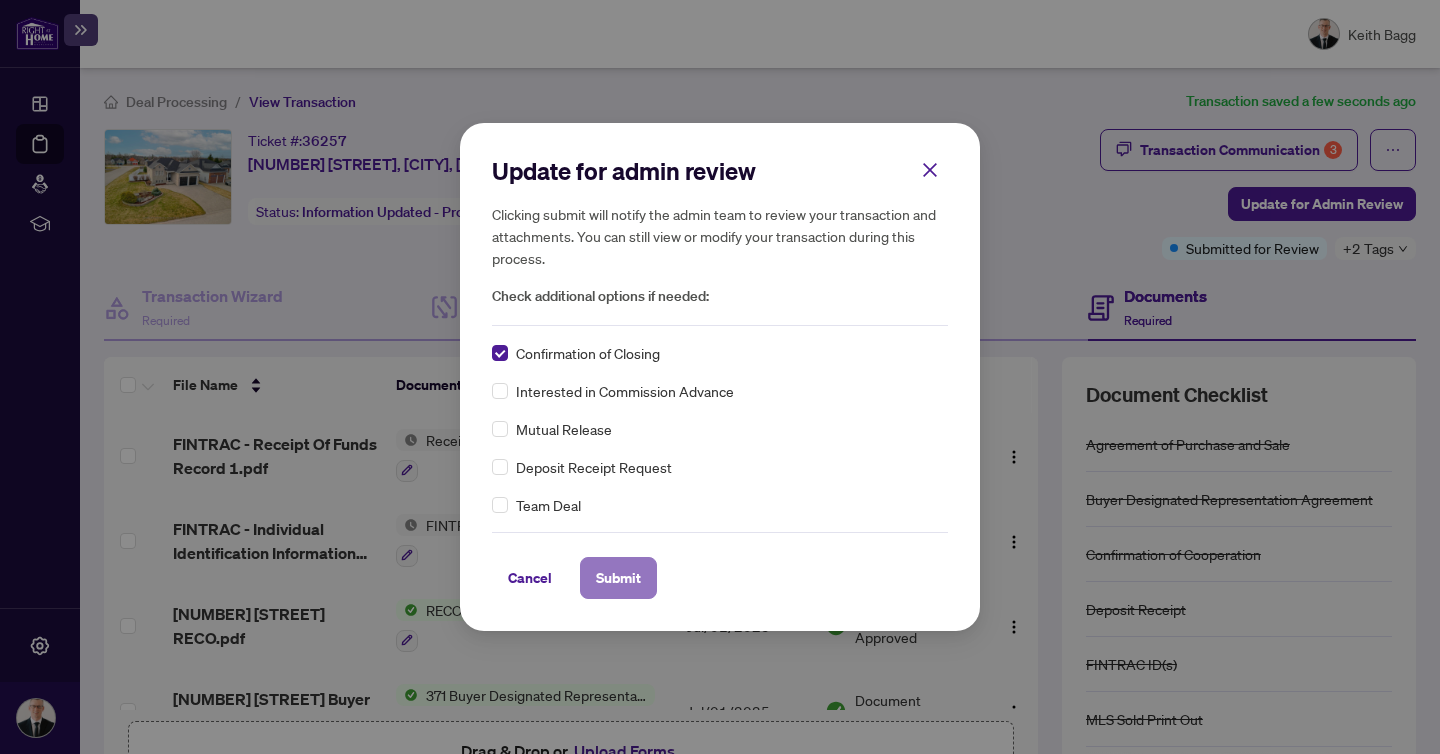 click on "Submit" at bounding box center [618, 578] 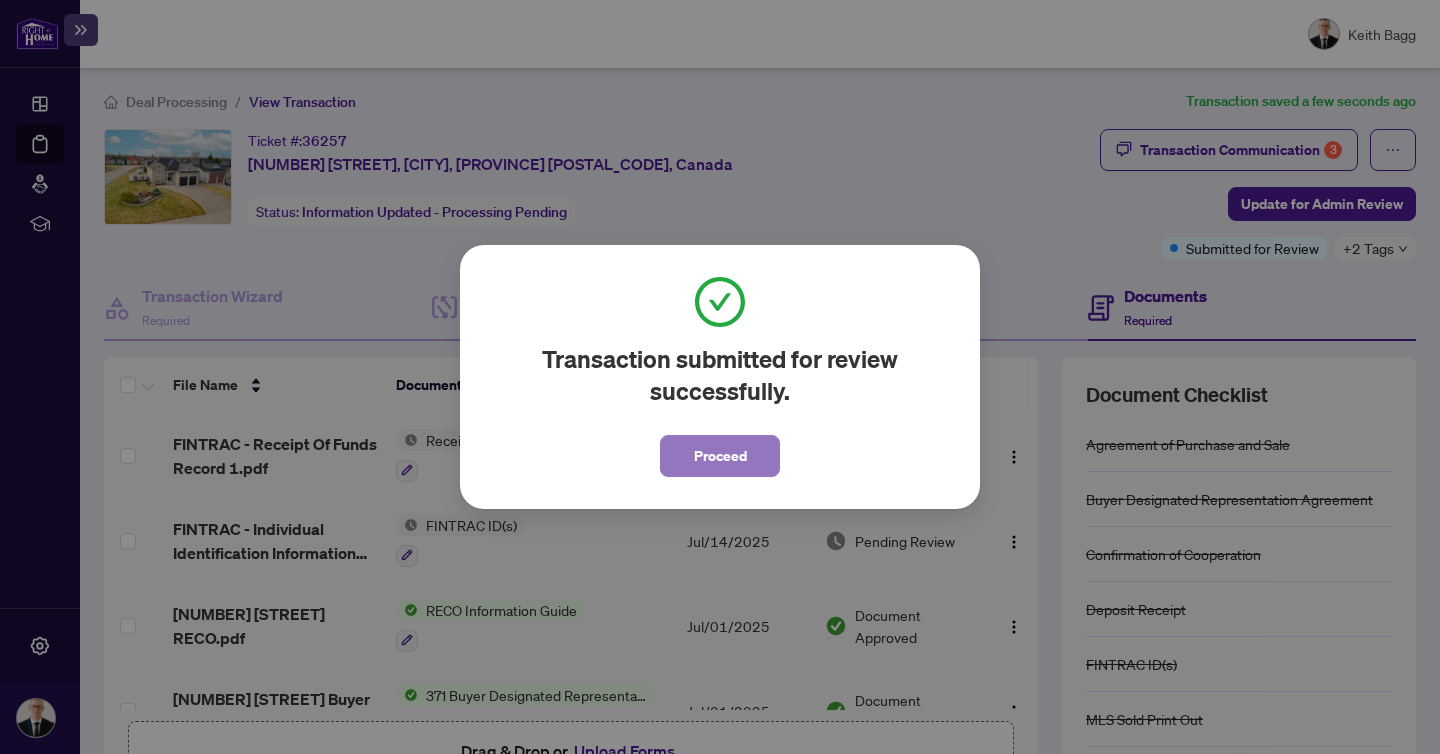click on "Proceed" at bounding box center (720, 456) 